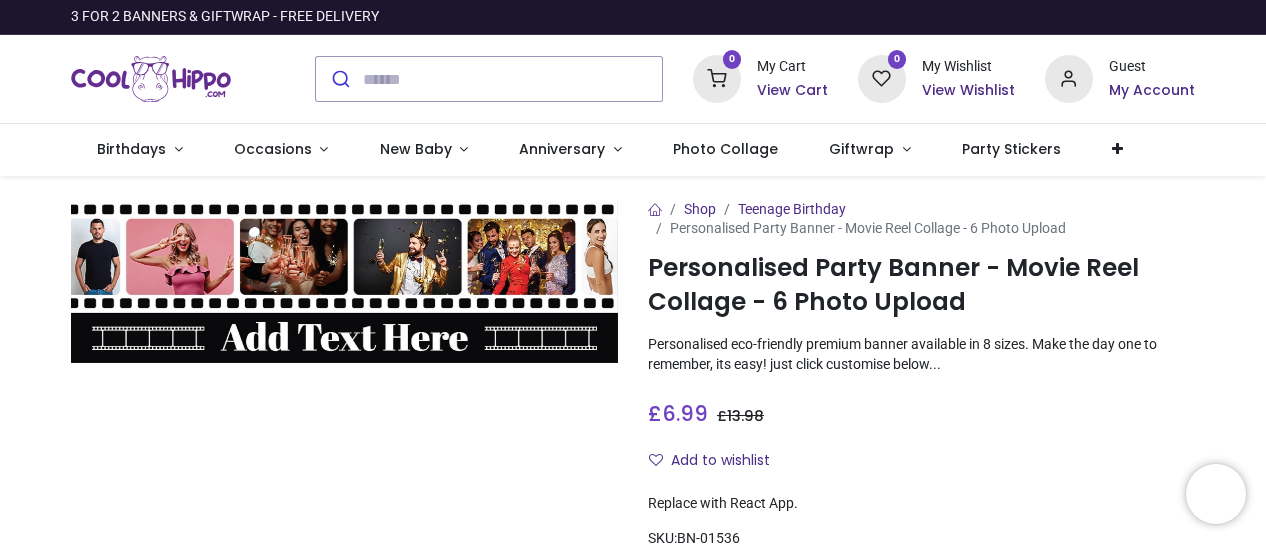 scroll, scrollTop: 0, scrollLeft: 0, axis: both 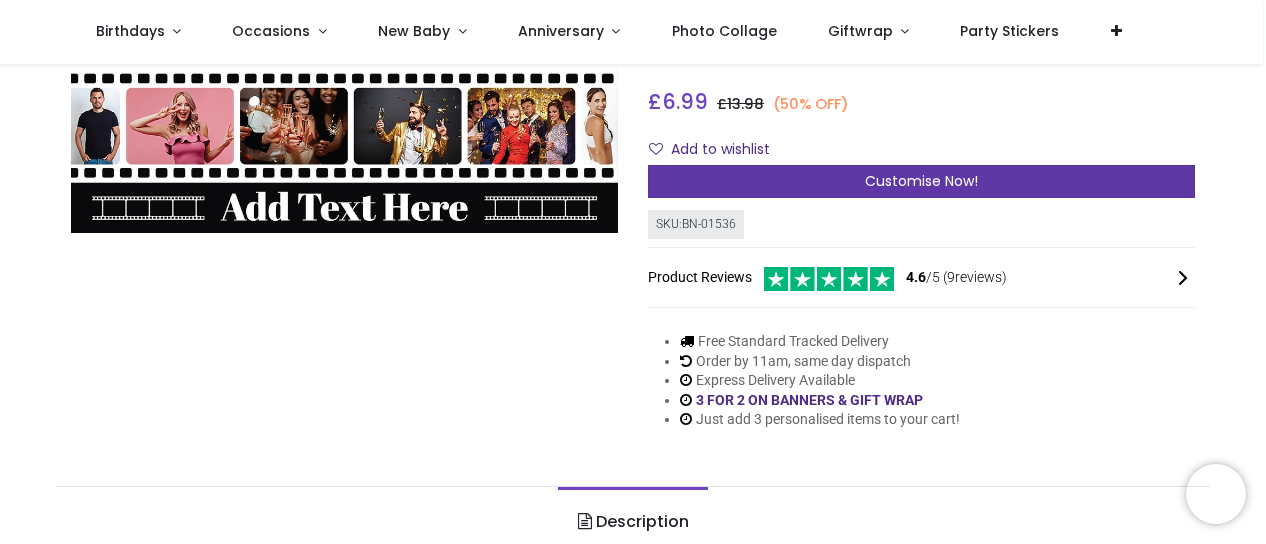 click on "Customise Now!" at bounding box center (921, 181) 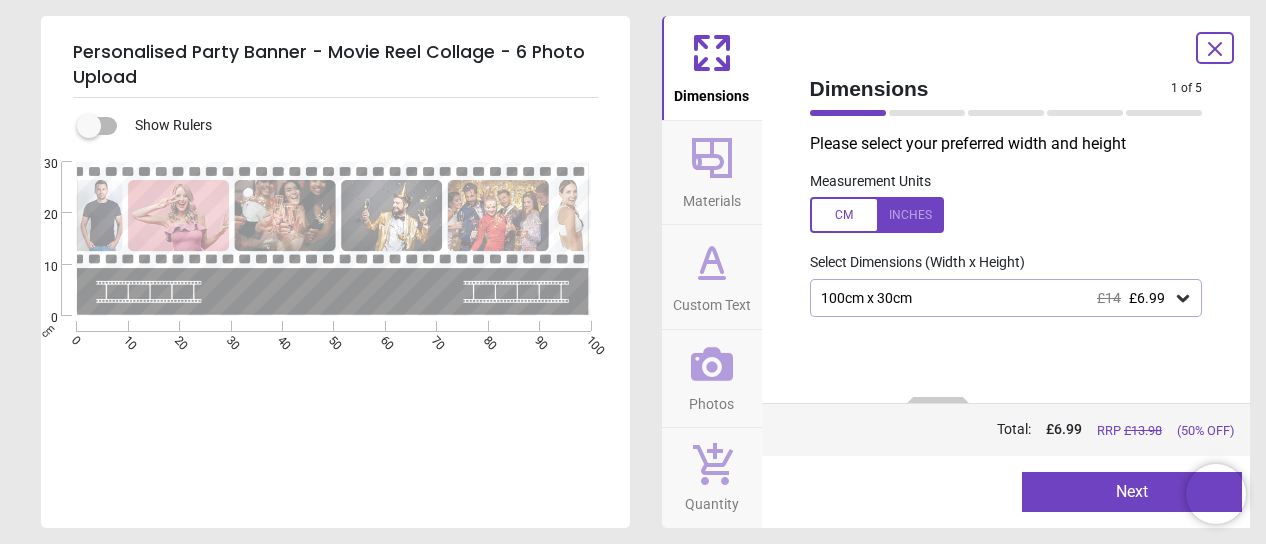 click on "100cm  x  30cm       £14 £6.99" at bounding box center [996, 298] 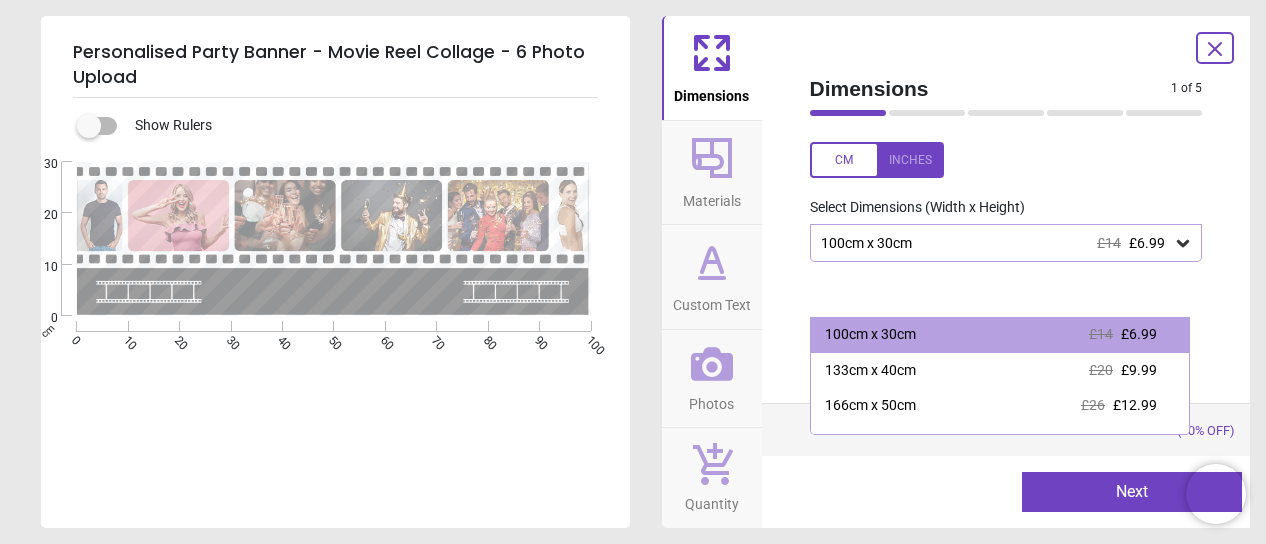 scroll, scrollTop: 100, scrollLeft: 0, axis: vertical 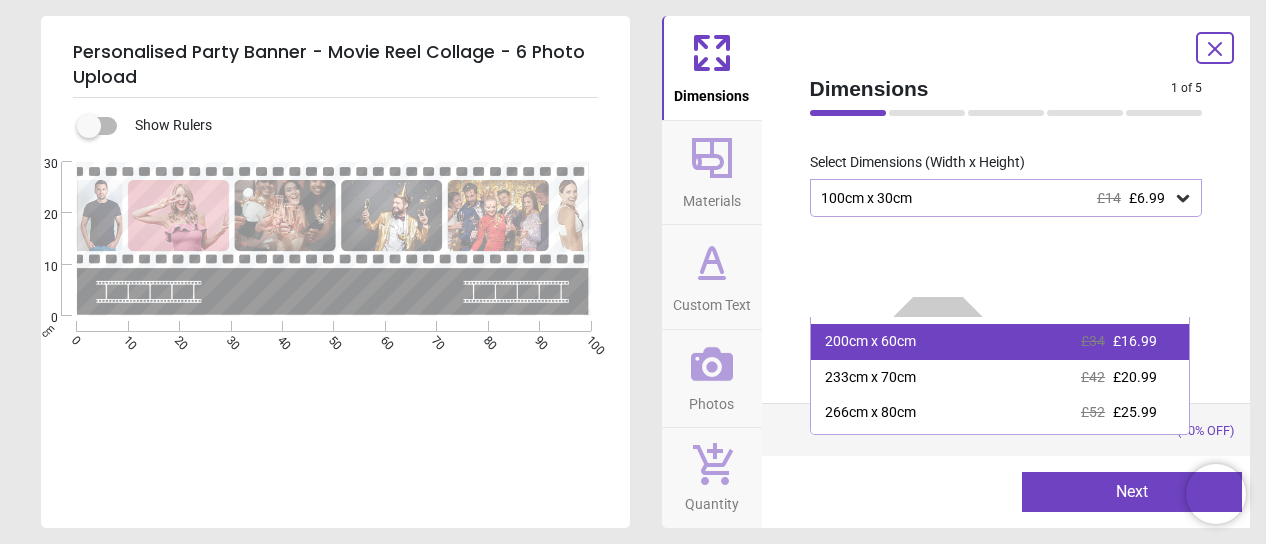 click on "200cm  x  60cm       £34 £16.99" at bounding box center [1000, 342] 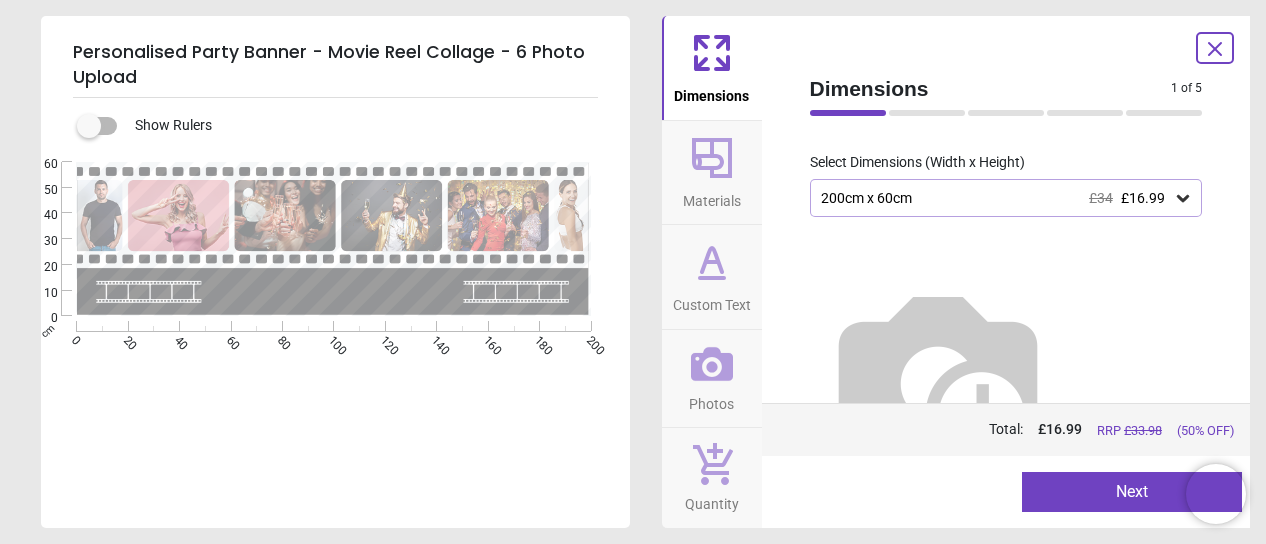 click on "200cm  x  60cm       £34 £16.99" at bounding box center (996, 198) 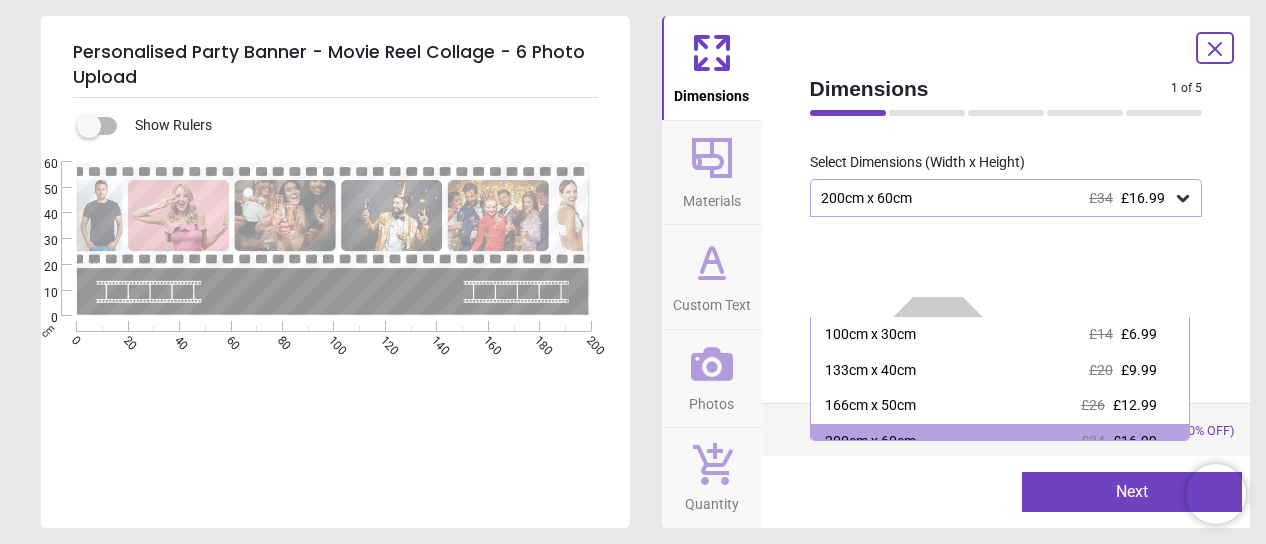 scroll, scrollTop: 19, scrollLeft: 0, axis: vertical 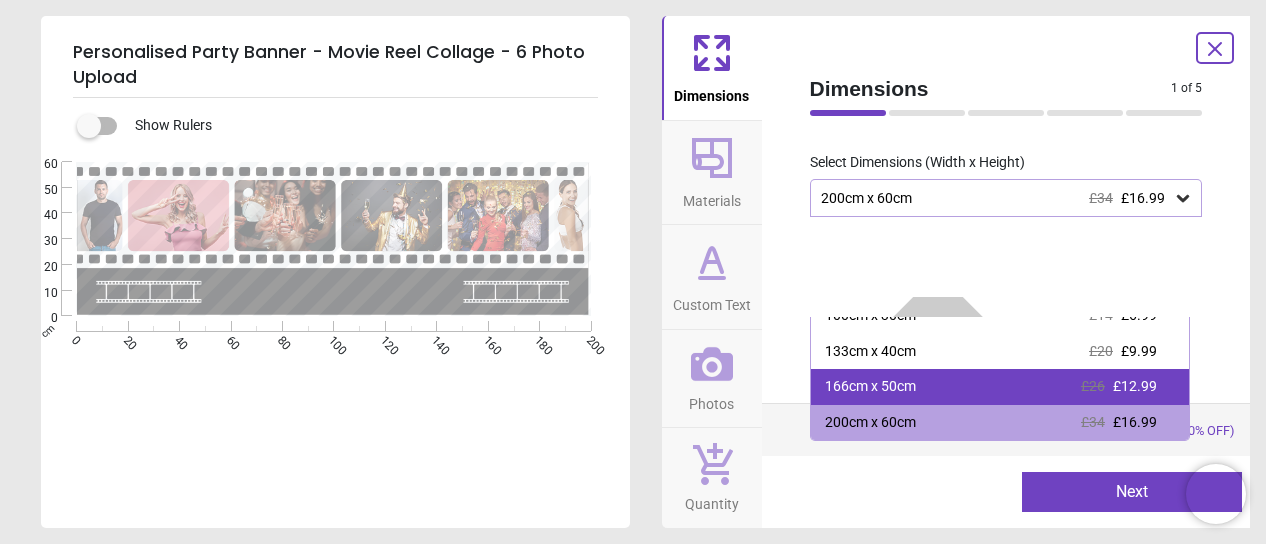 click on "166cm  x  50cm       £26 £12.99" at bounding box center [1000, 387] 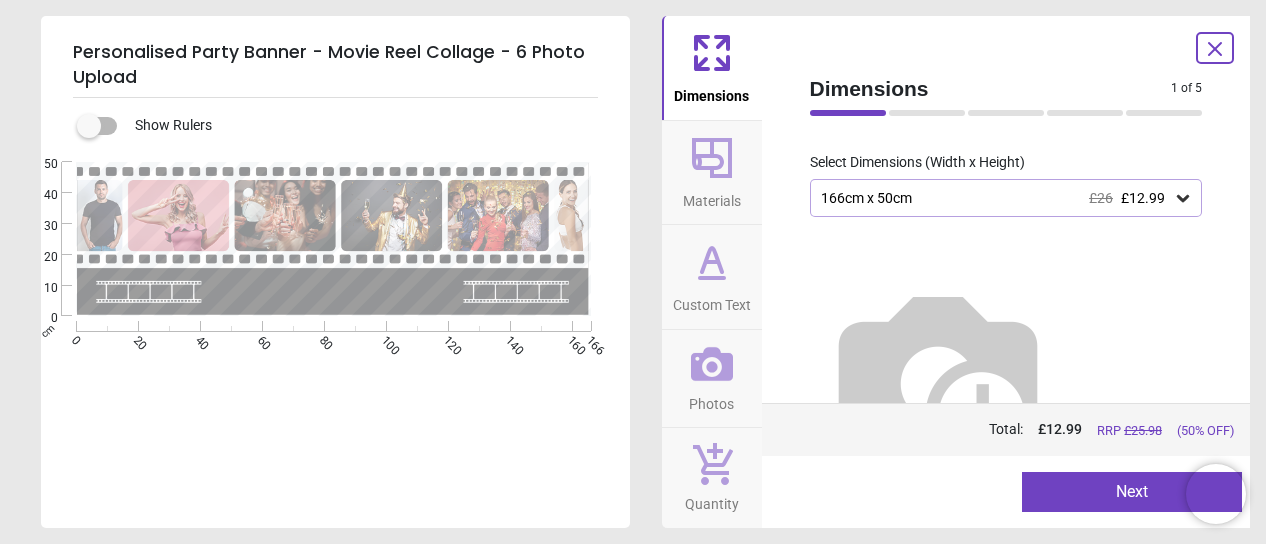click on "Next" at bounding box center [1132, 492] 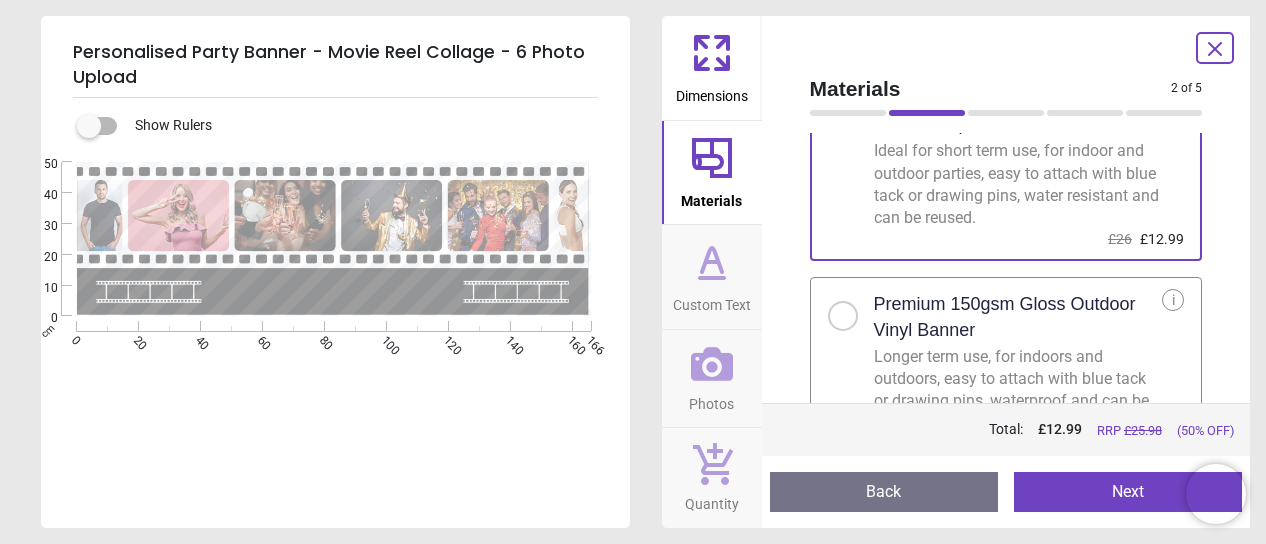 scroll, scrollTop: 162, scrollLeft: 0, axis: vertical 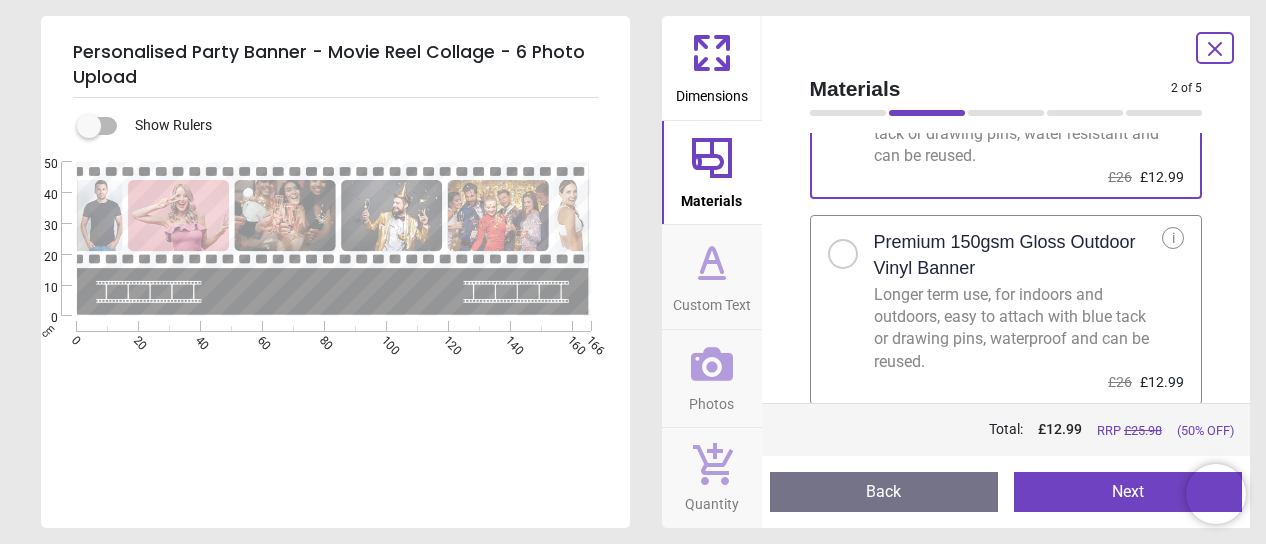 click on "Next" at bounding box center [1128, 492] 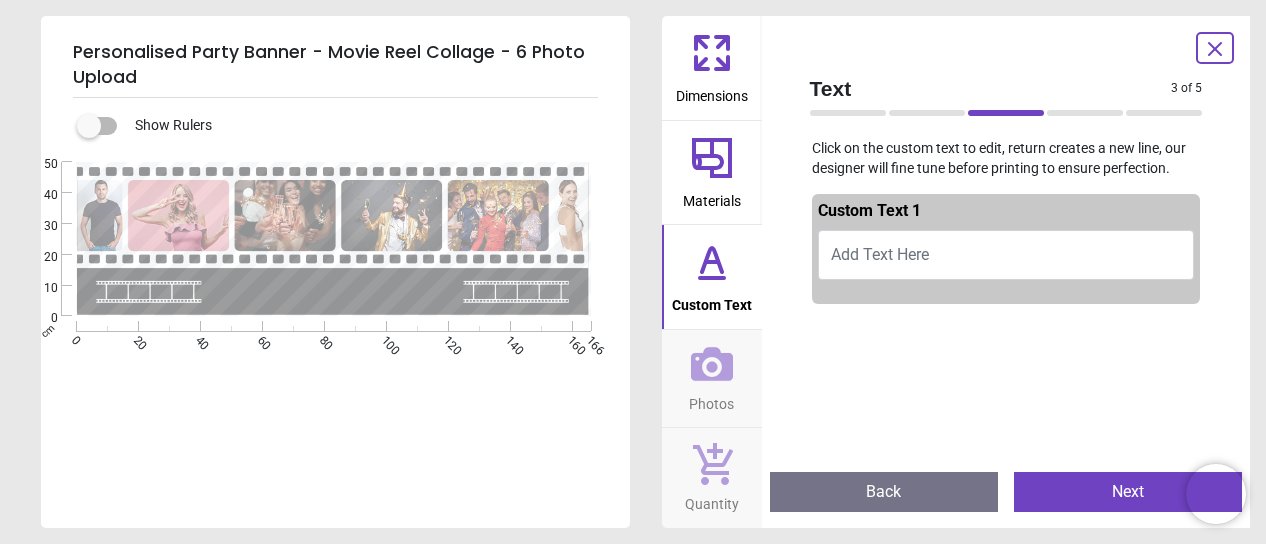click on "Back" at bounding box center [884, 492] 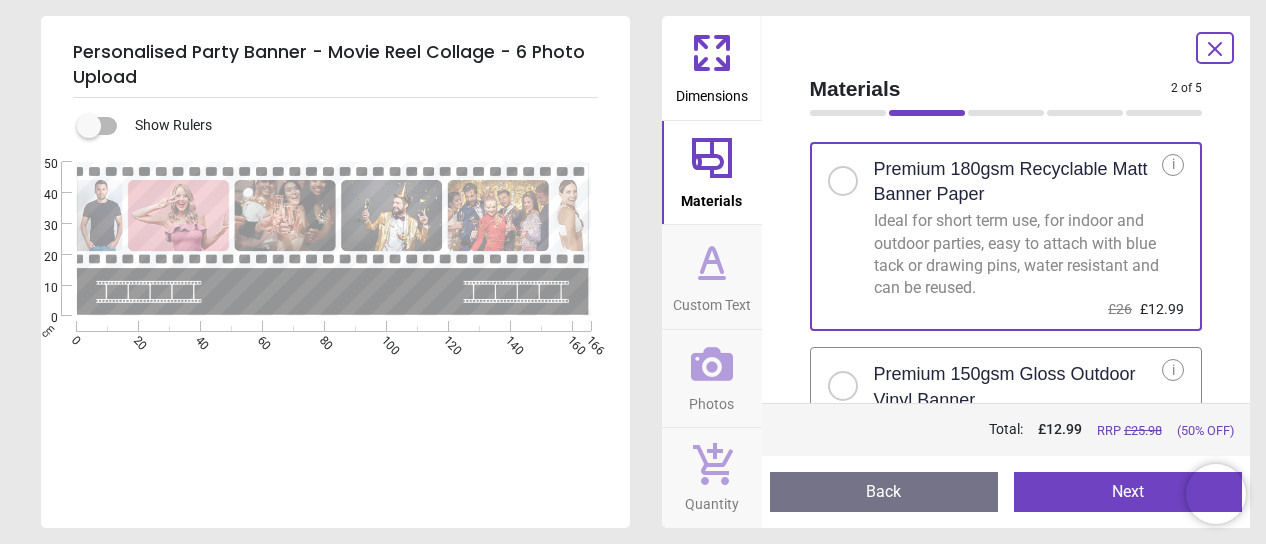 scroll, scrollTop: 0, scrollLeft: 0, axis: both 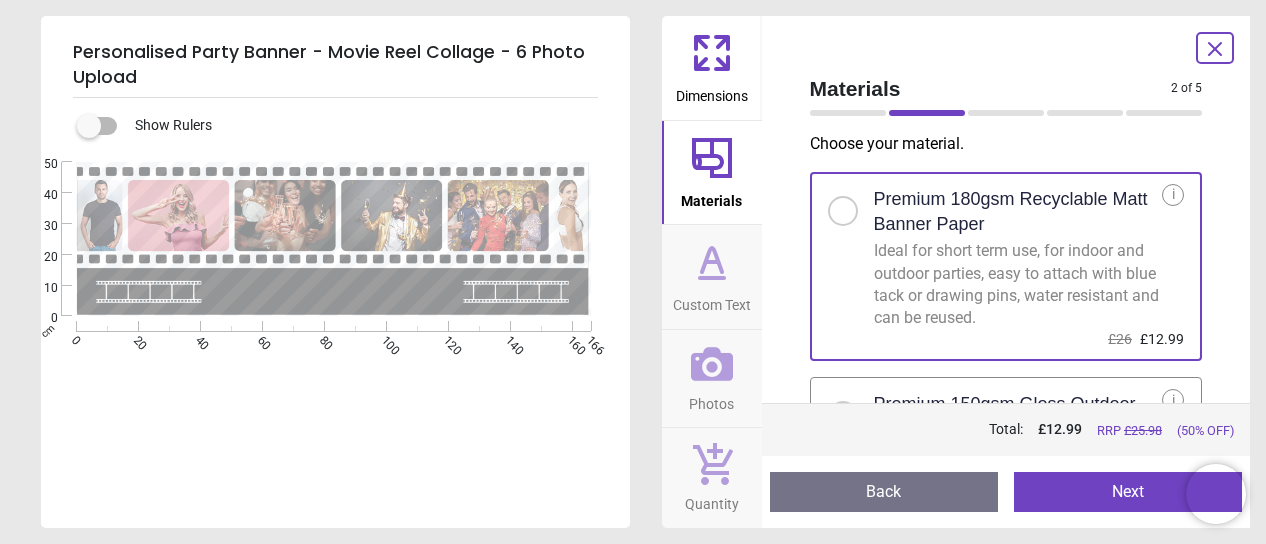 click on "Next" at bounding box center [1128, 492] 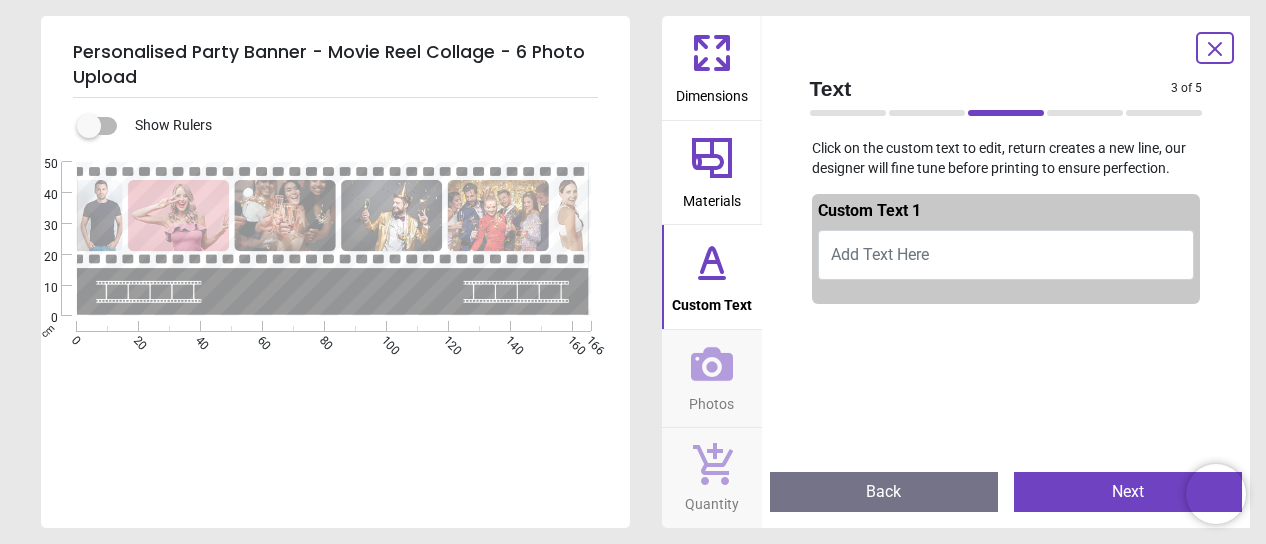 click on "Add Text Here" at bounding box center [880, 254] 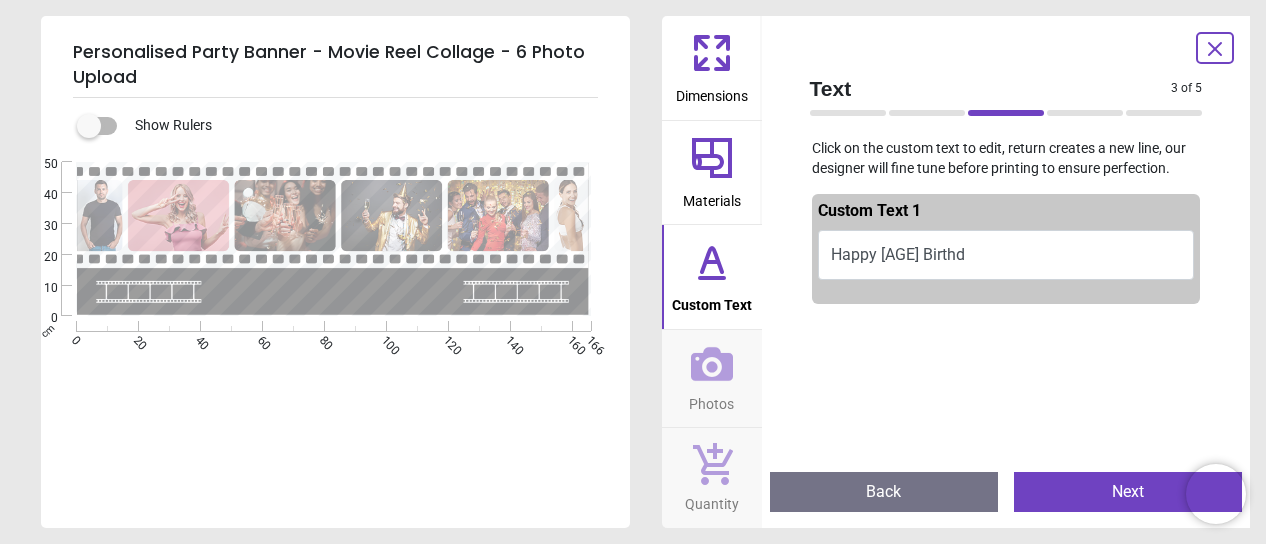 scroll, scrollTop: 2, scrollLeft: 0, axis: vertical 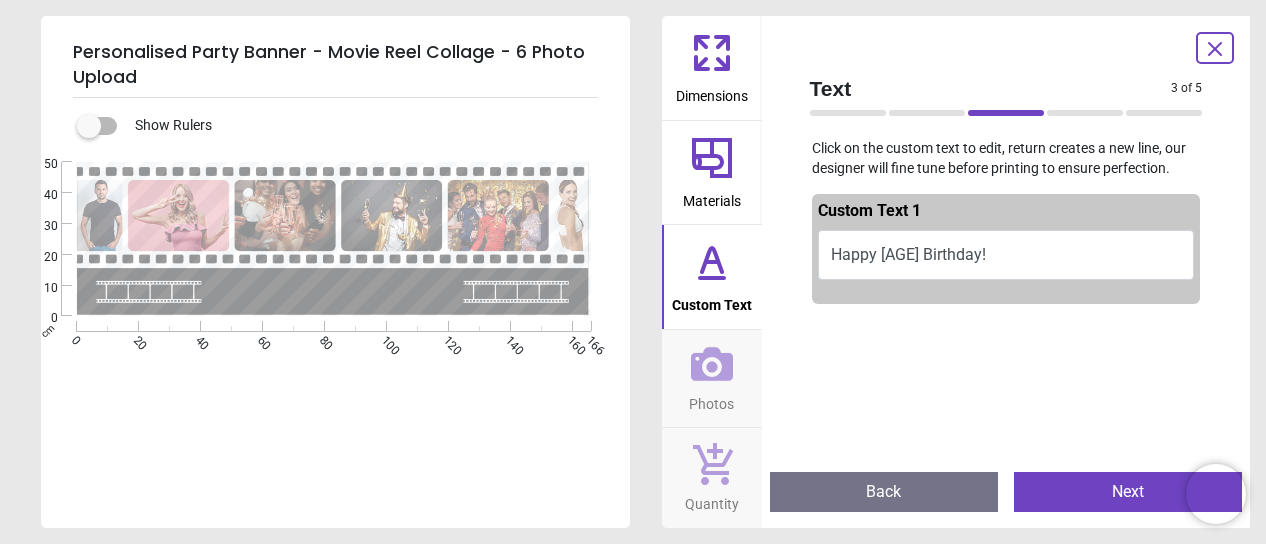 type on "**********" 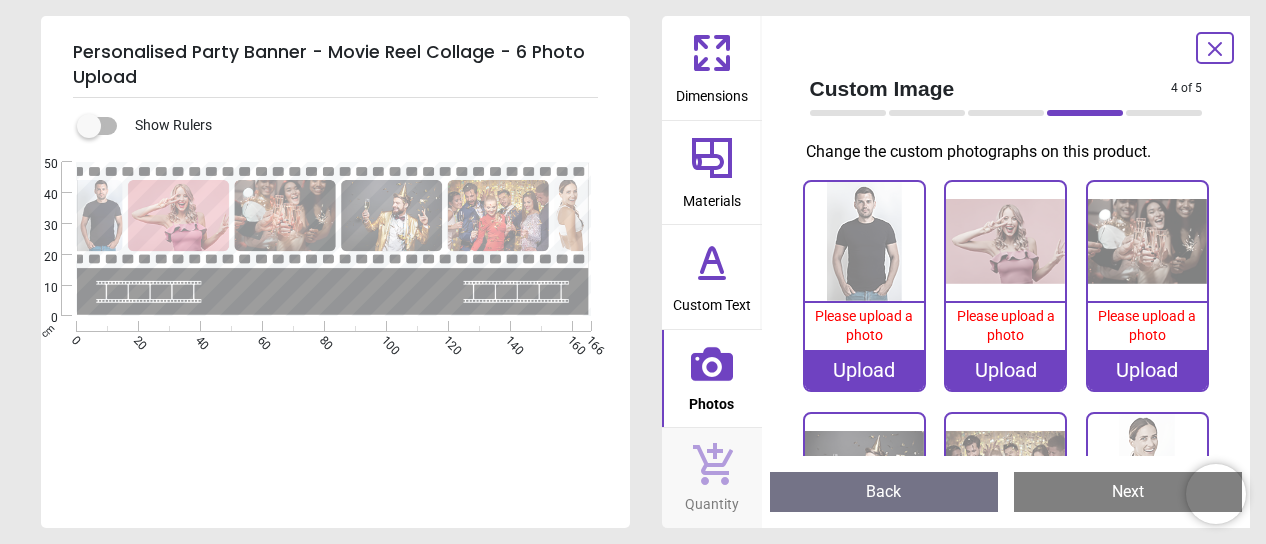 click on "Upload" at bounding box center (864, 370) 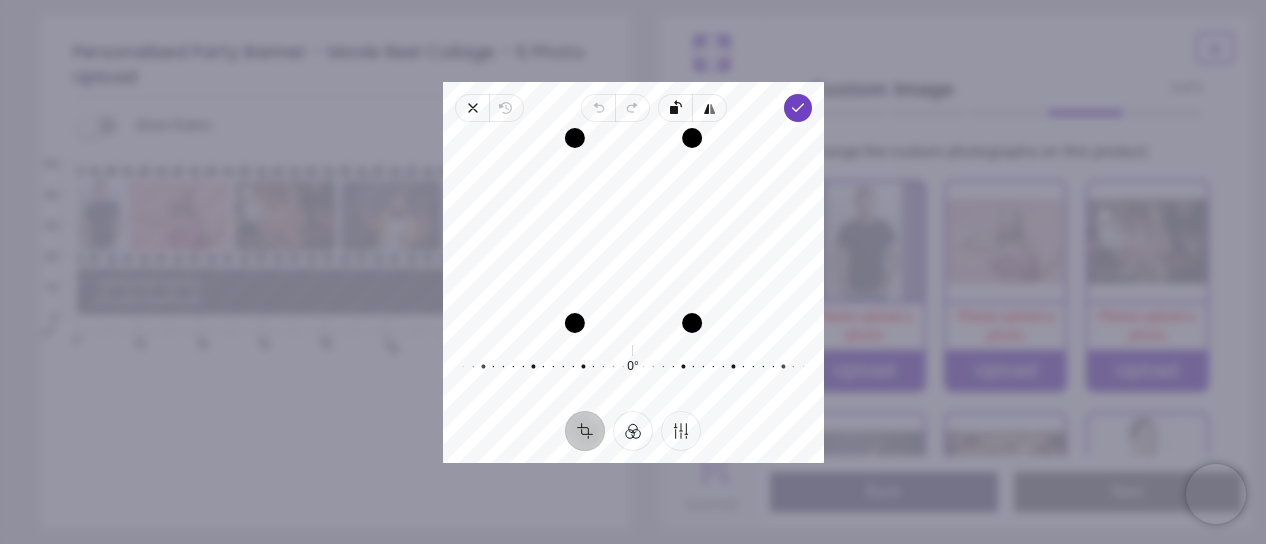 click at bounding box center (574, 230) 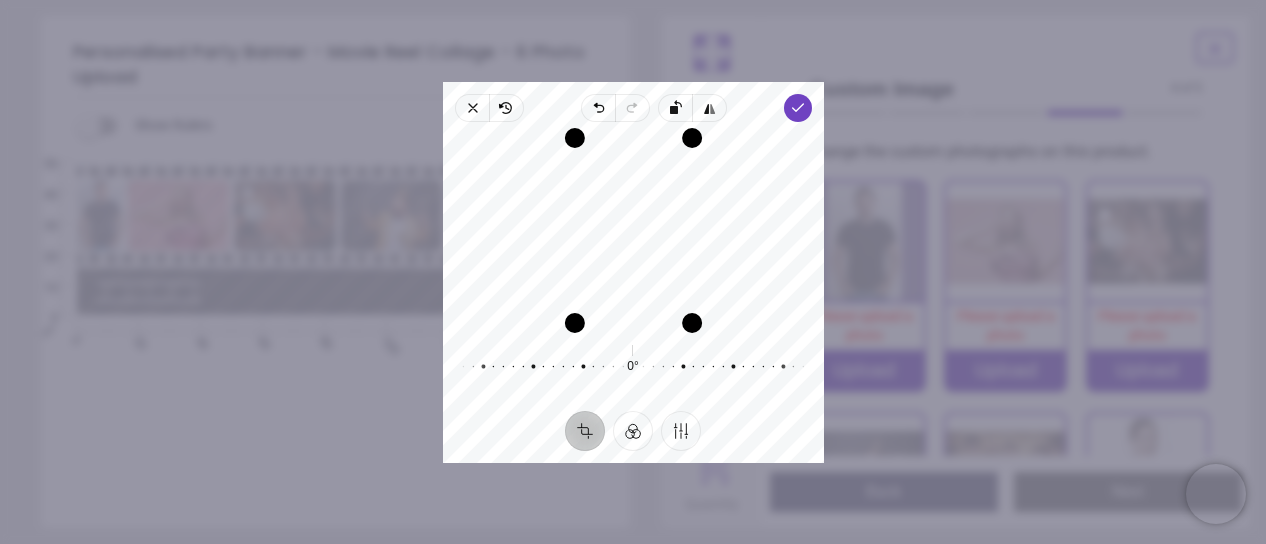 click on "Recenter" at bounding box center [633, 230] 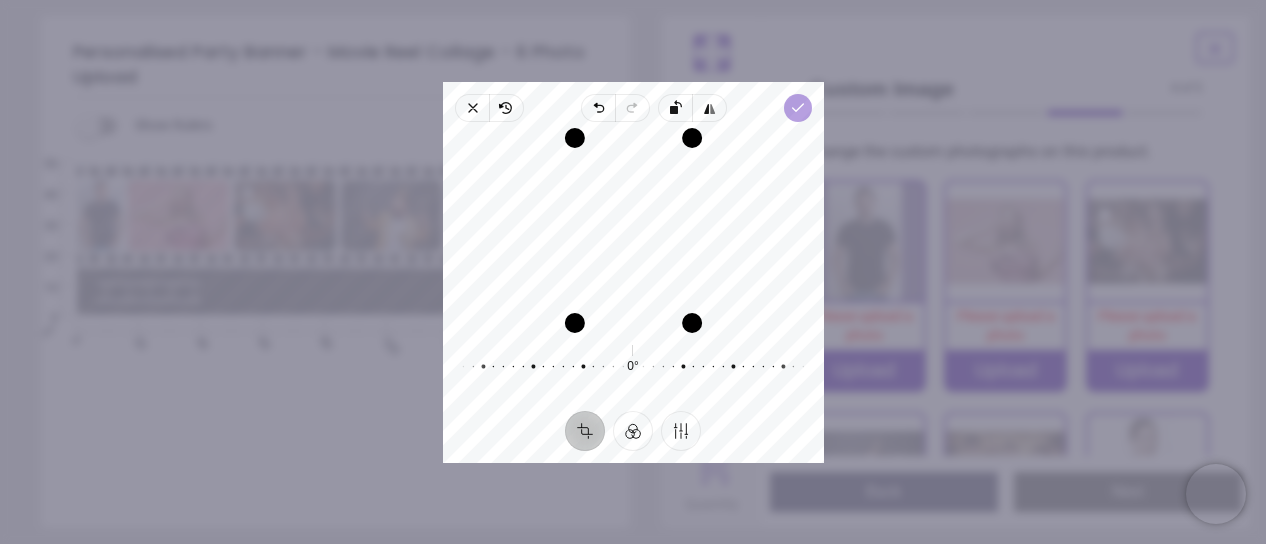 click 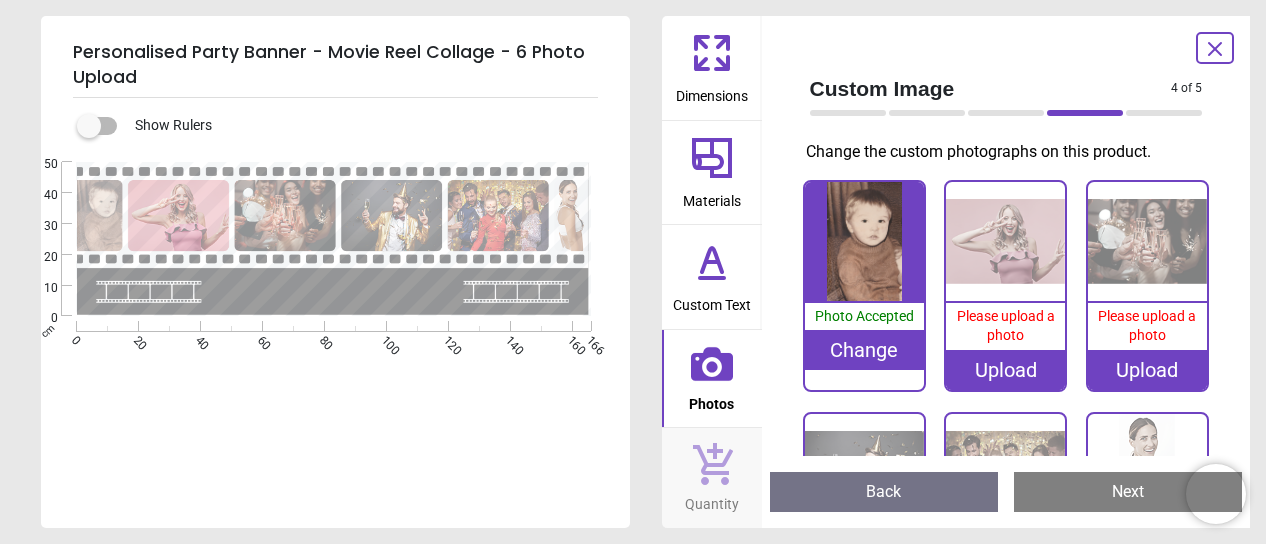 click on "Upload" at bounding box center (1005, 370) 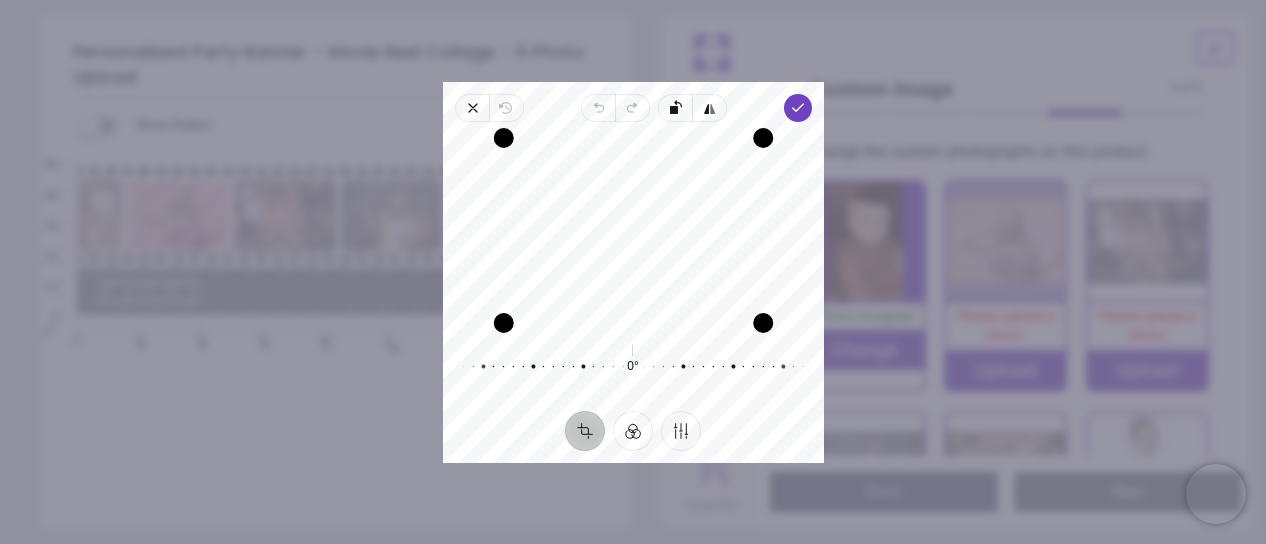 drag, startPoint x: 596, startPoint y: 255, endPoint x: 670, endPoint y: 191, distance: 97.8366 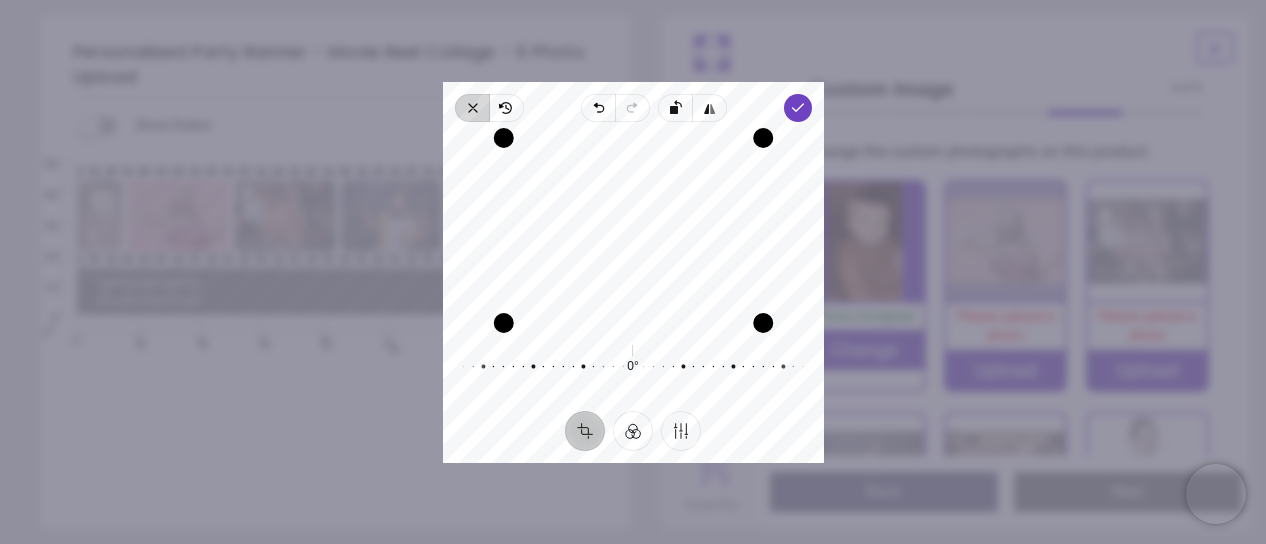 click on "Close" at bounding box center [472, 108] 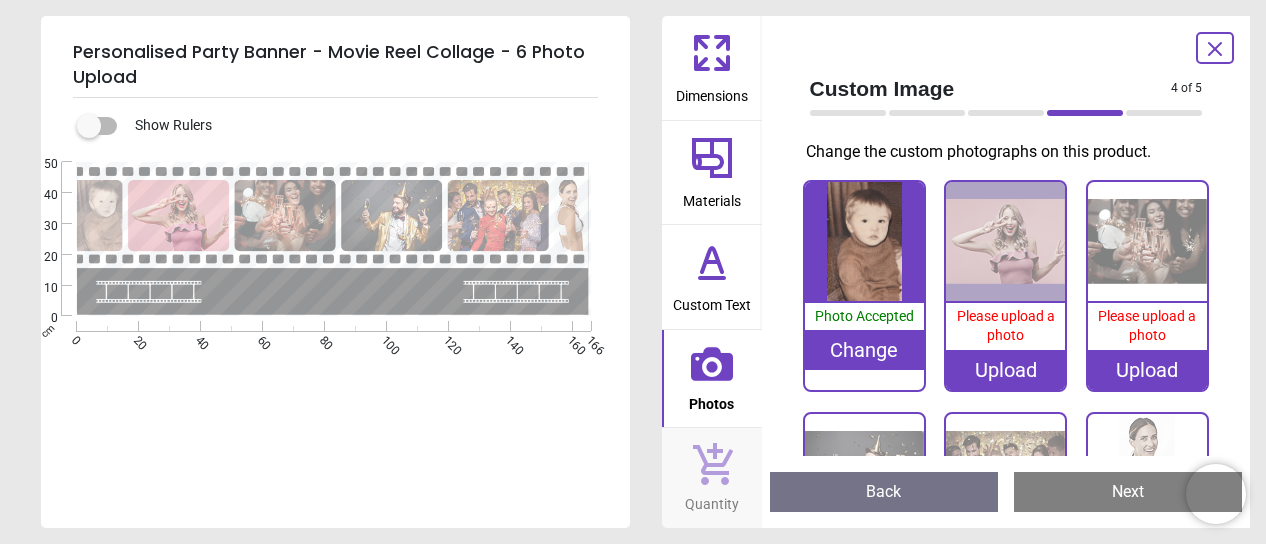 click on "Upload" at bounding box center [1005, 370] 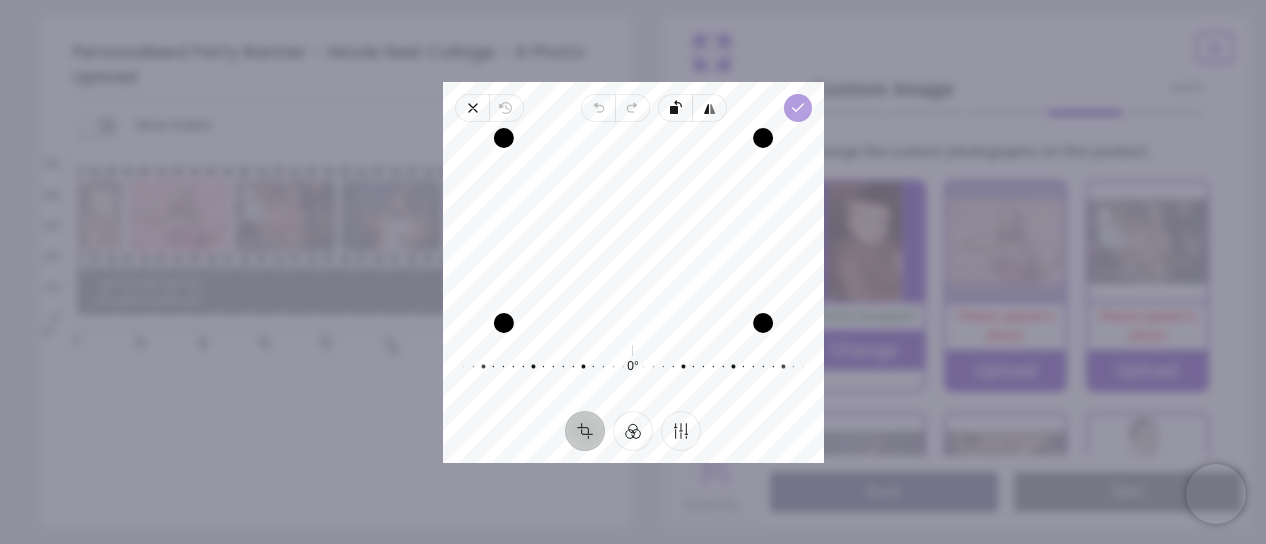 click 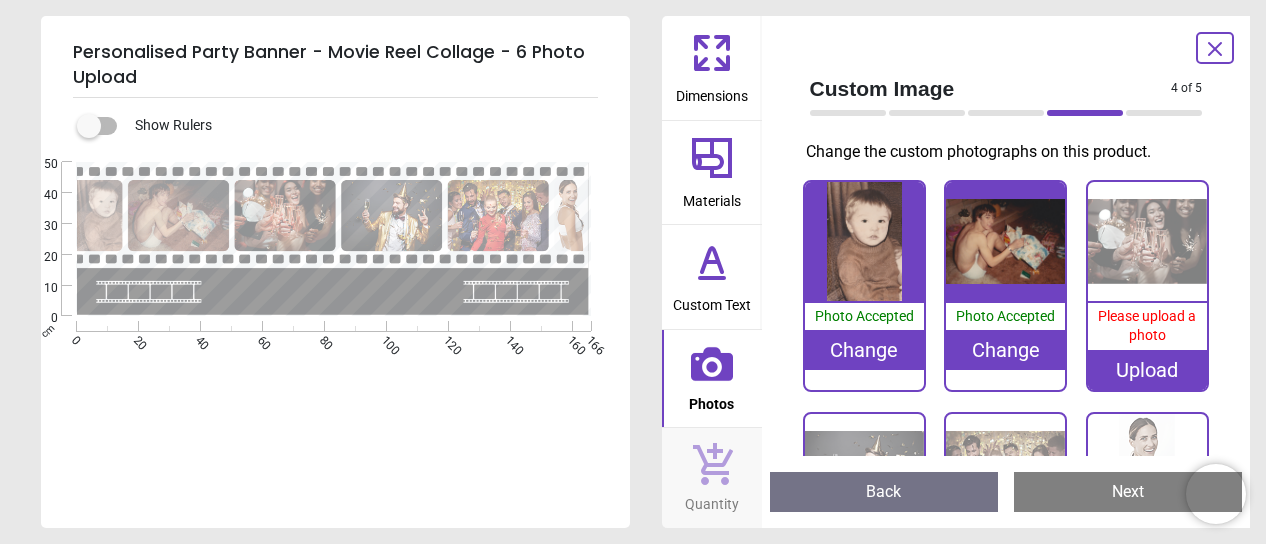 click on "Upload" at bounding box center [1147, 370] 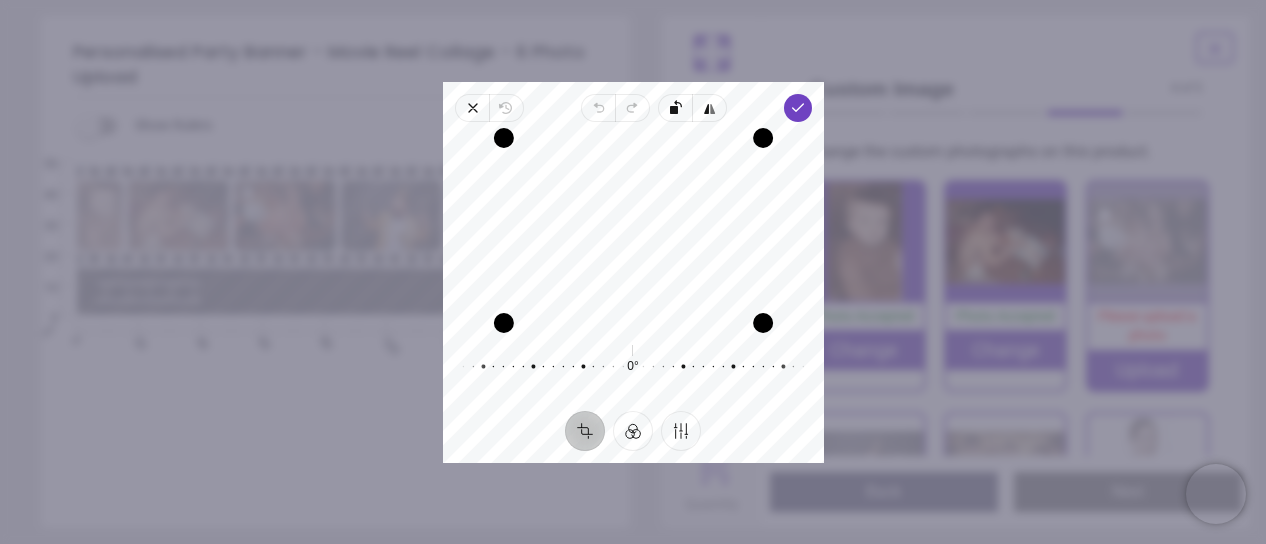 drag, startPoint x: 681, startPoint y: 281, endPoint x: 727, endPoint y: 284, distance: 46.09772 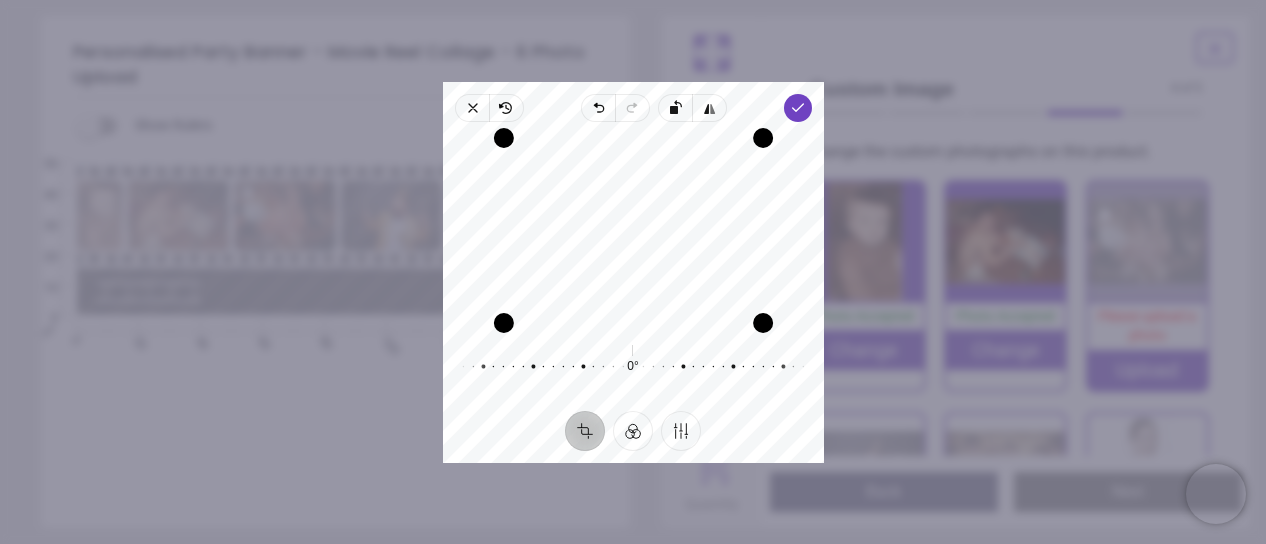 click at bounding box center [605, 366] 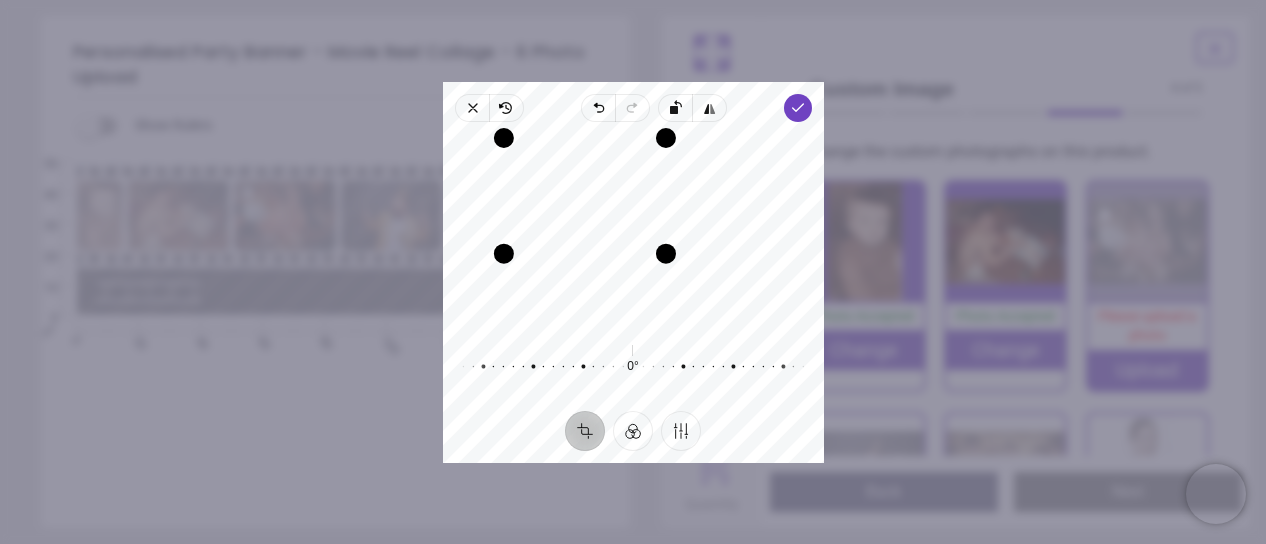 drag, startPoint x: 764, startPoint y: 324, endPoint x: 644, endPoint y: 279, distance: 128.16005 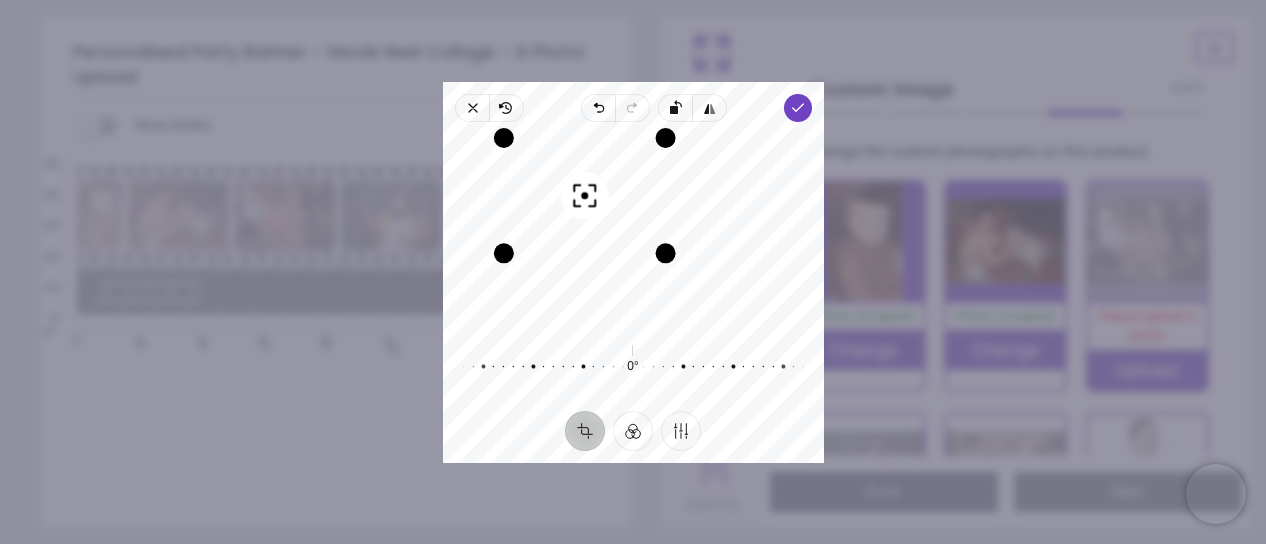 drag, startPoint x: 589, startPoint y: 239, endPoint x: 638, endPoint y: 257, distance: 52.201534 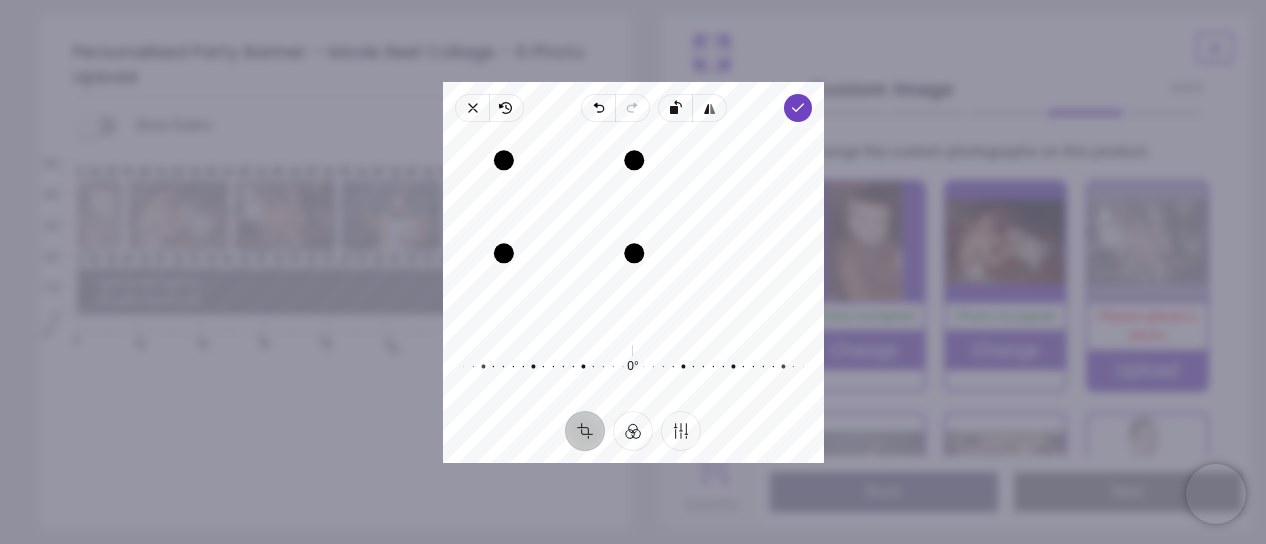 drag, startPoint x: 664, startPoint y: 137, endPoint x: 636, endPoint y: 172, distance: 44.82187 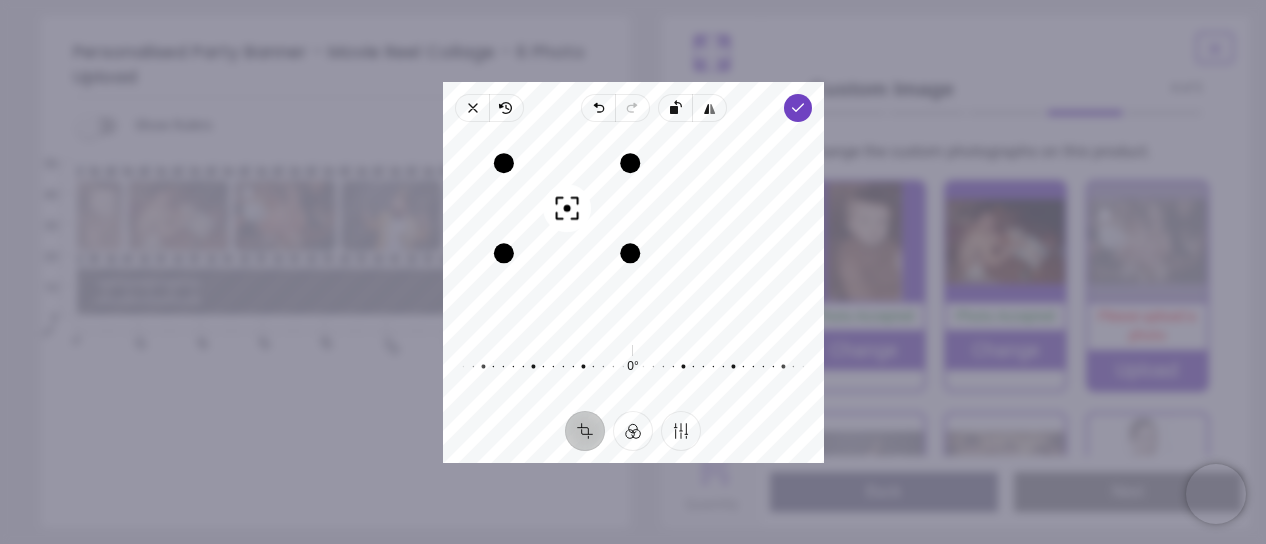 drag, startPoint x: 578, startPoint y: 222, endPoint x: 592, endPoint y: 227, distance: 14.866069 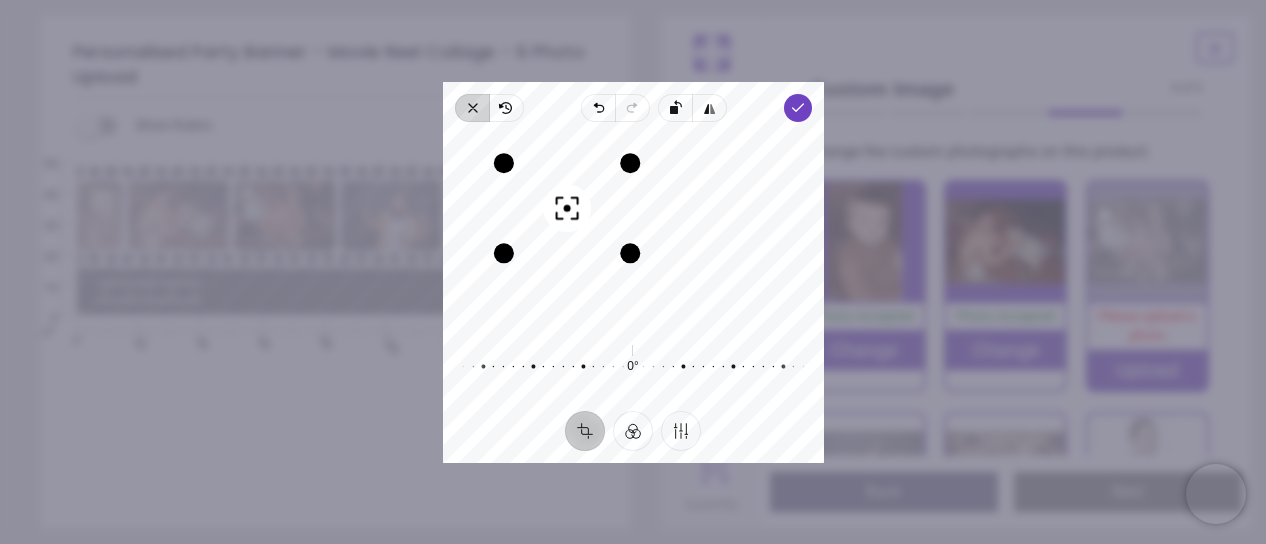 click 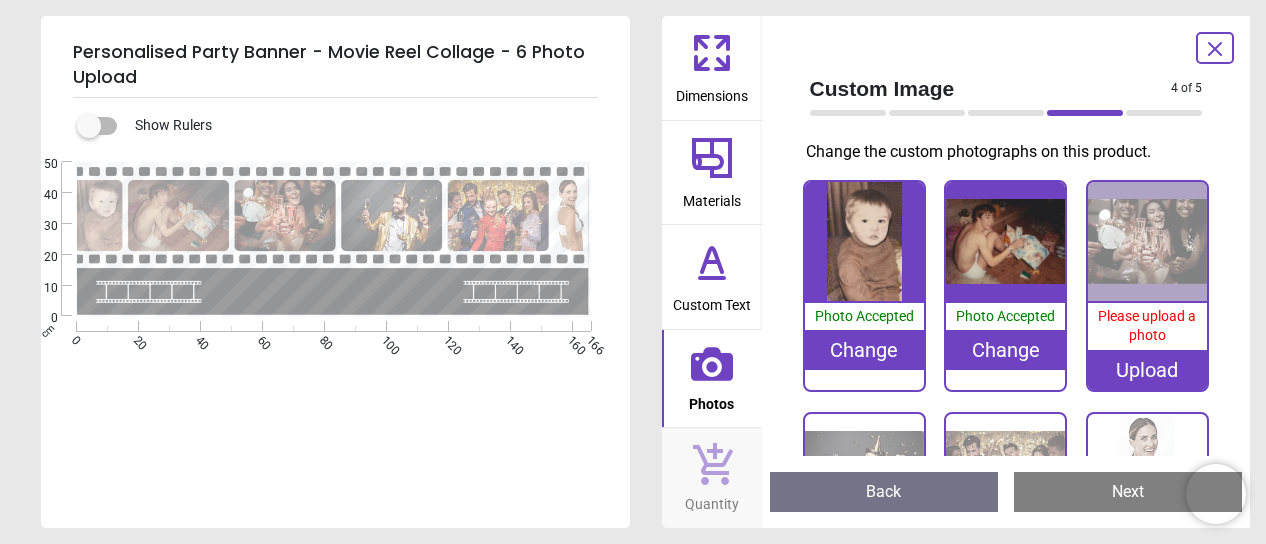 click on "Upload" at bounding box center [1147, 370] 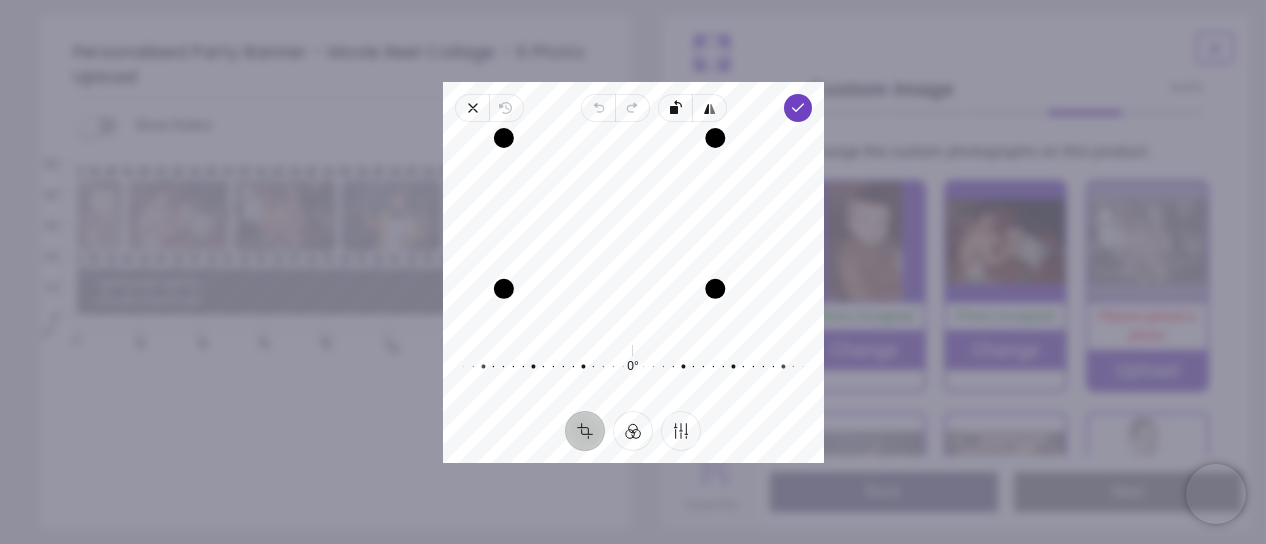 drag, startPoint x: 764, startPoint y: 322, endPoint x: 697, endPoint y: 312, distance: 67.74216 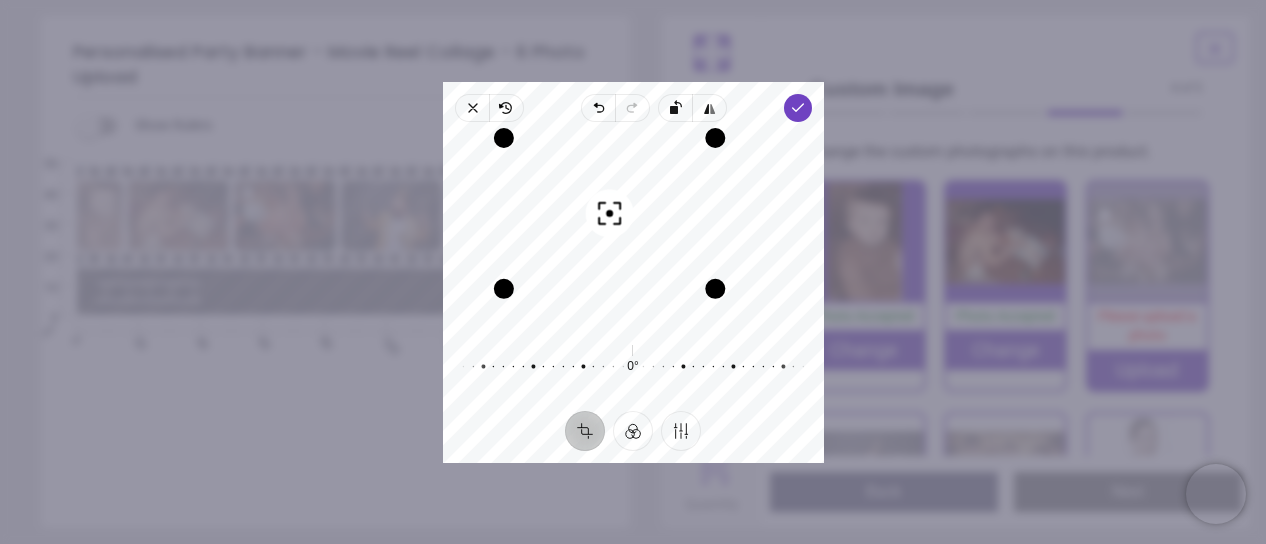 drag, startPoint x: 604, startPoint y: 275, endPoint x: 608, endPoint y: 255, distance: 20.396078 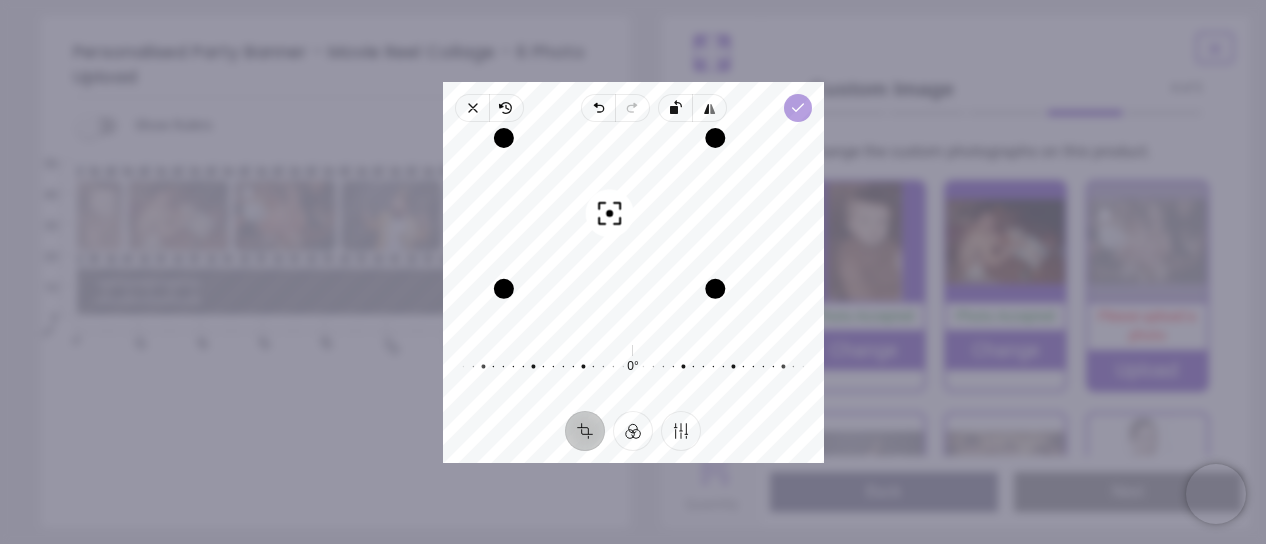 click on "Done" at bounding box center (797, 108) 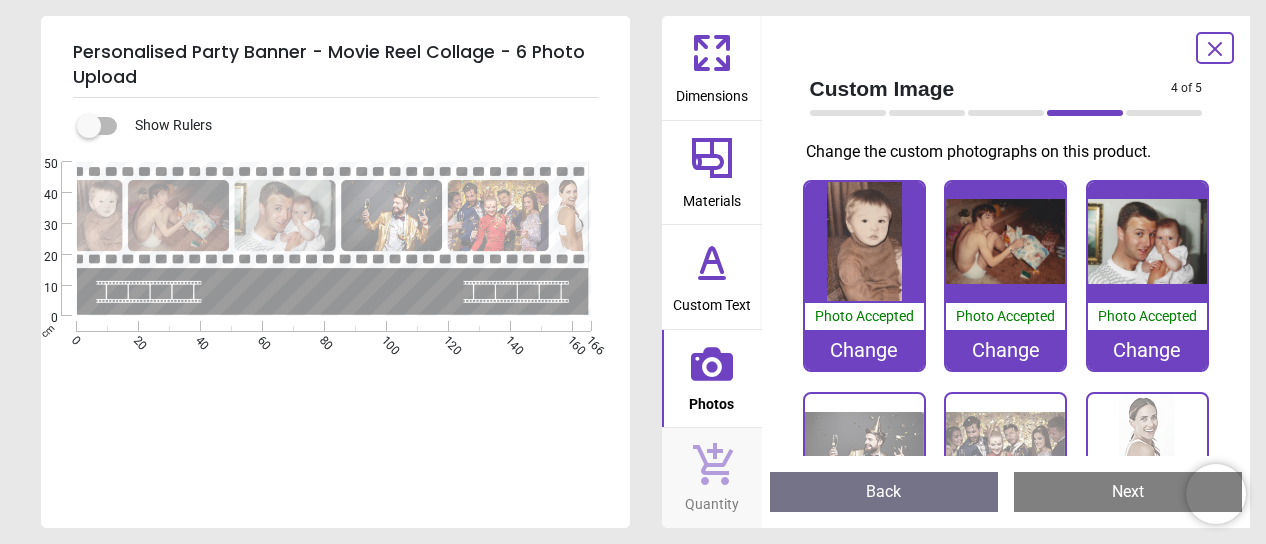 scroll, scrollTop: 0, scrollLeft: 0, axis: both 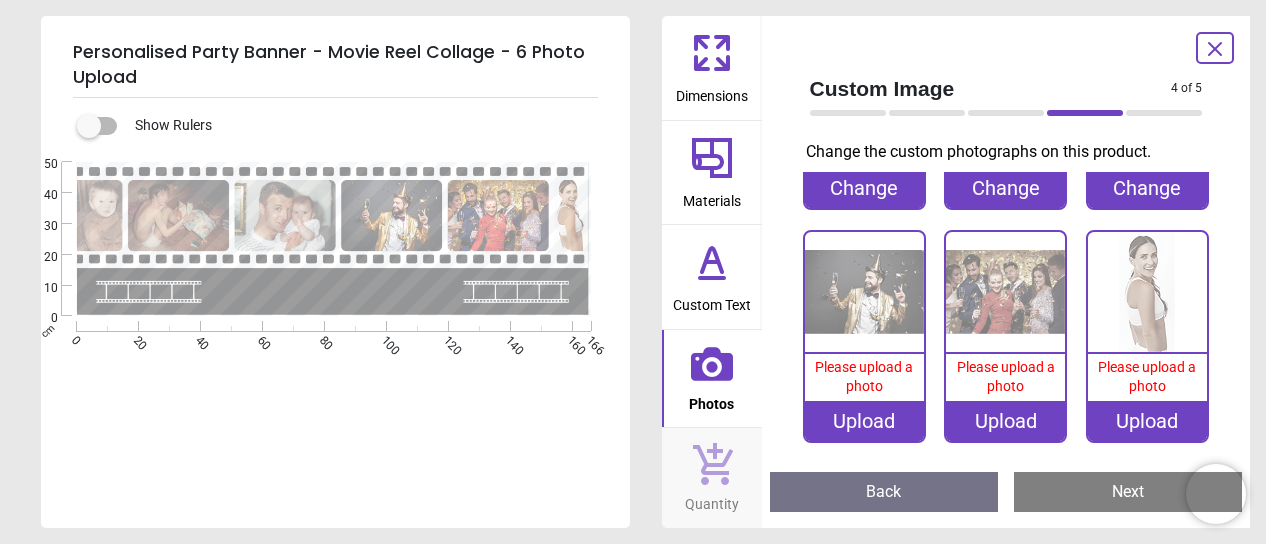 click on "Upload" at bounding box center [864, 421] 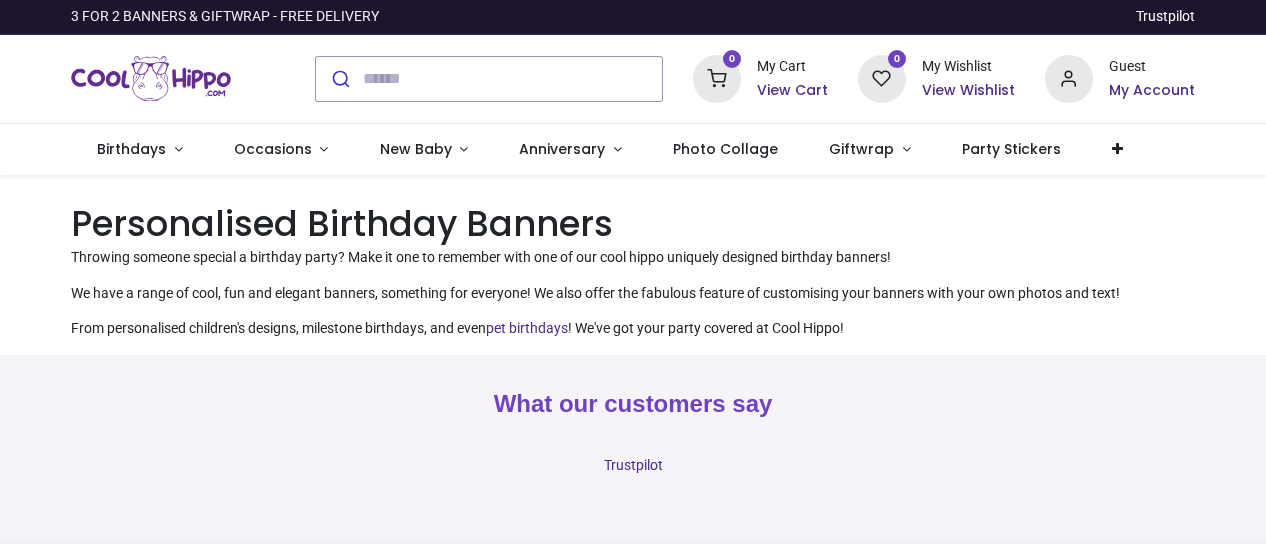 scroll, scrollTop: 0, scrollLeft: 0, axis: both 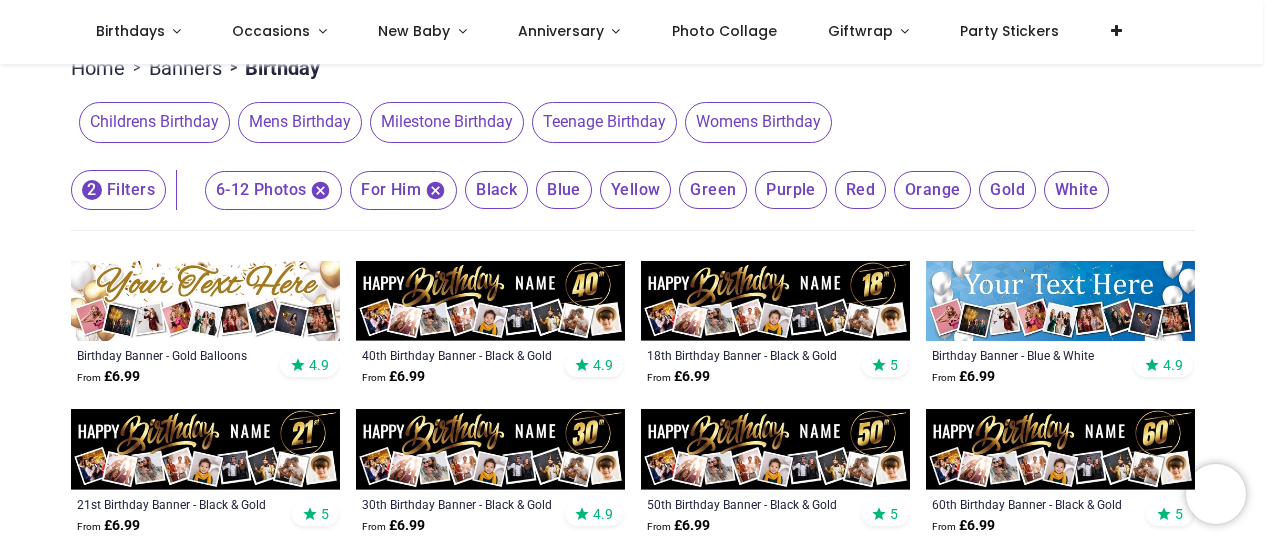 click 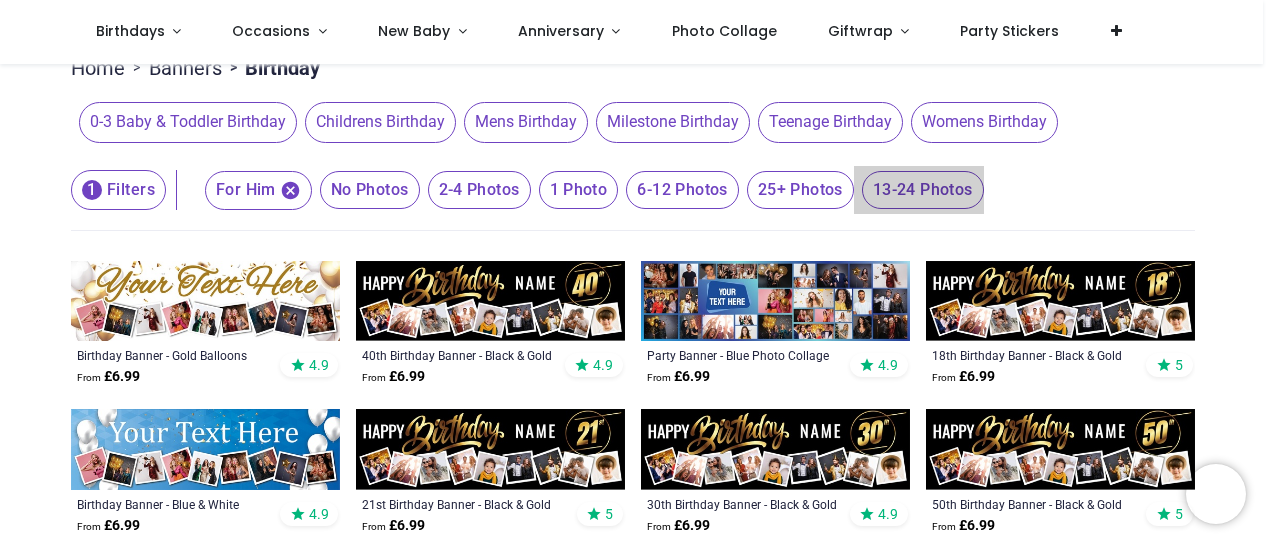 click on "13-24 Photos" at bounding box center [370, 190] 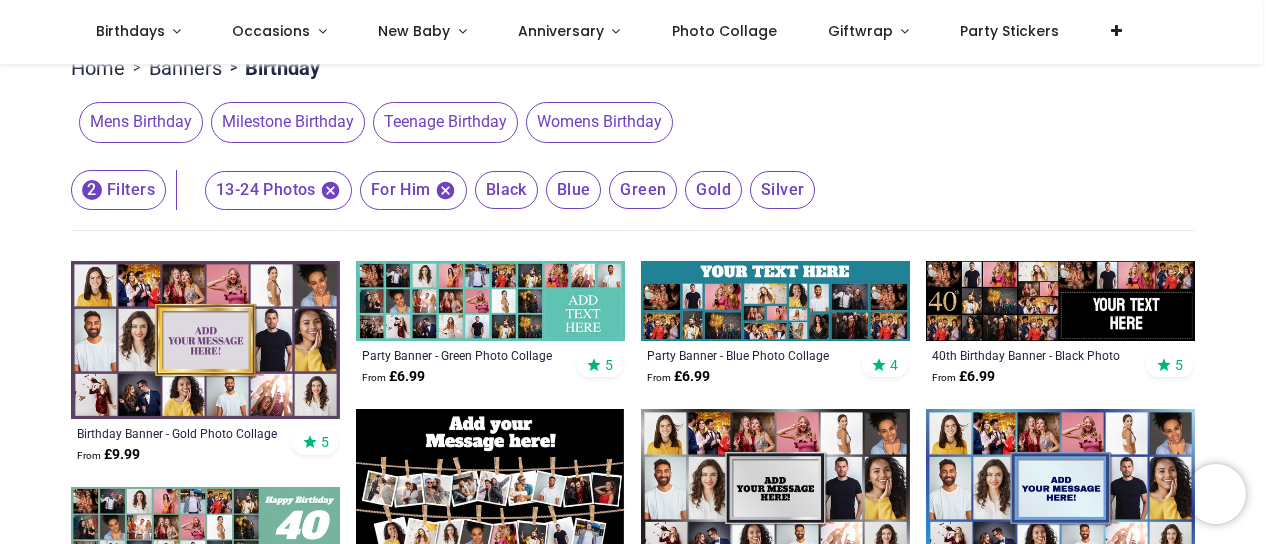 scroll, scrollTop: 300, scrollLeft: 0, axis: vertical 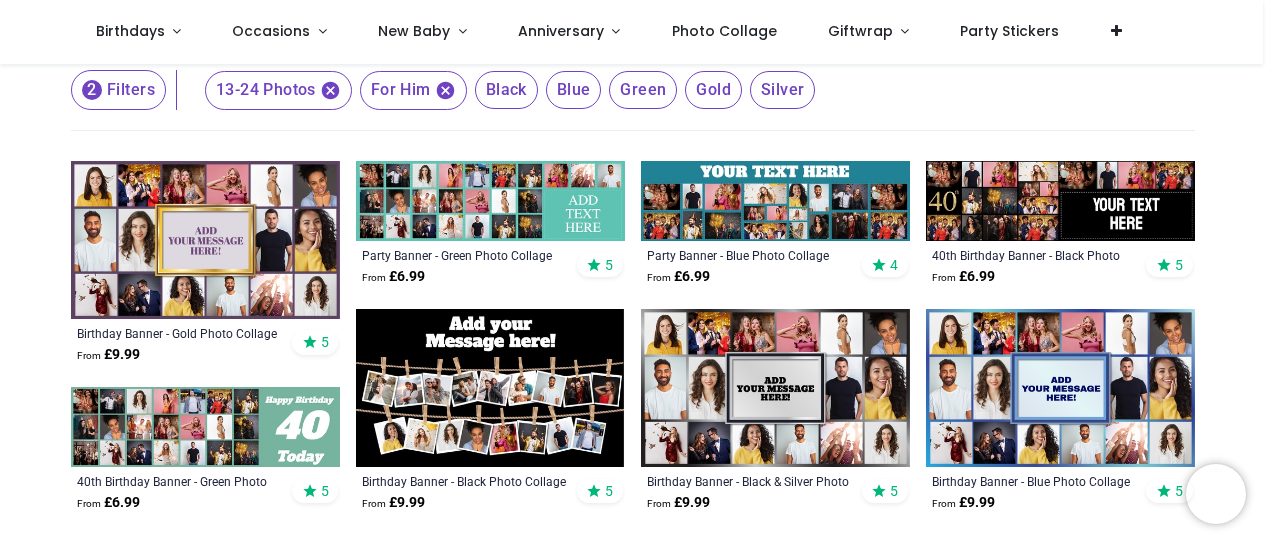 click at bounding box center (775, 388) 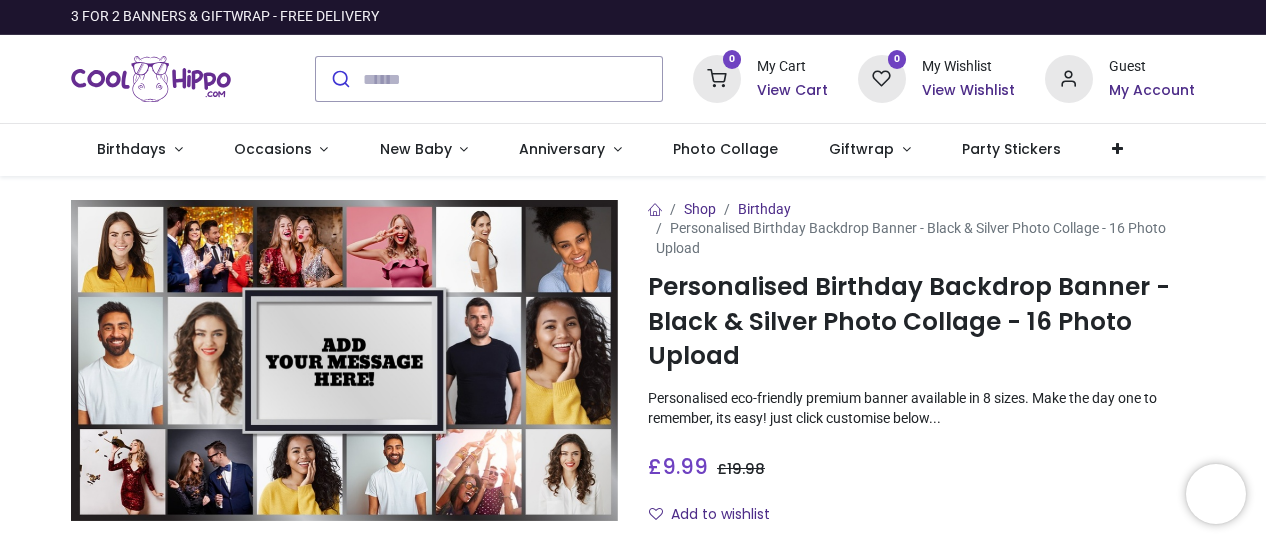 scroll, scrollTop: 0, scrollLeft: 0, axis: both 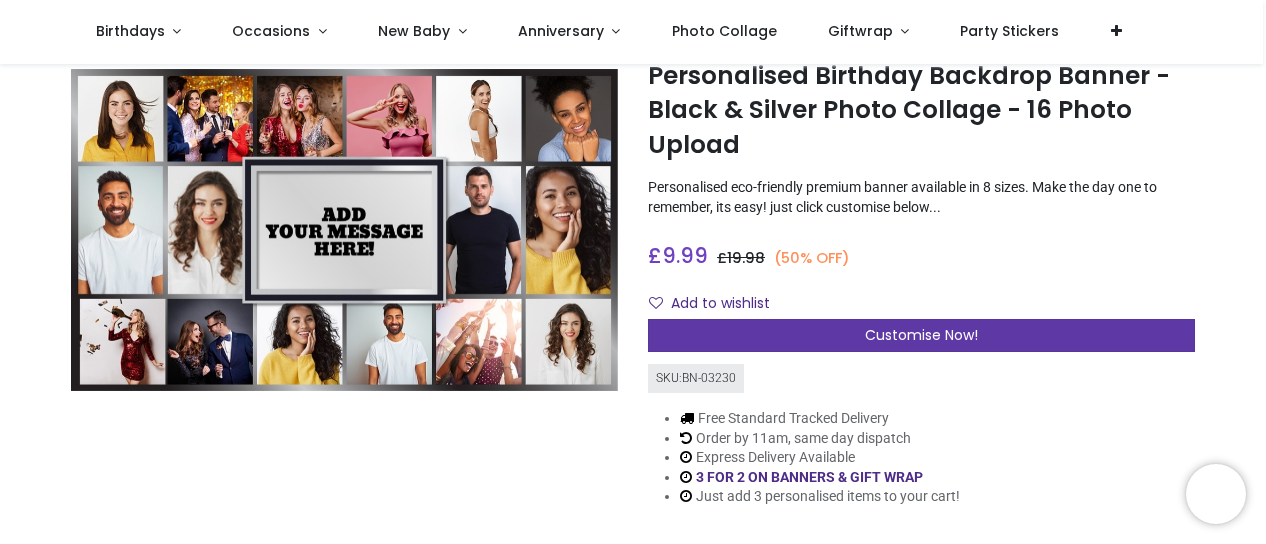click on "Customise Now!" at bounding box center (921, 336) 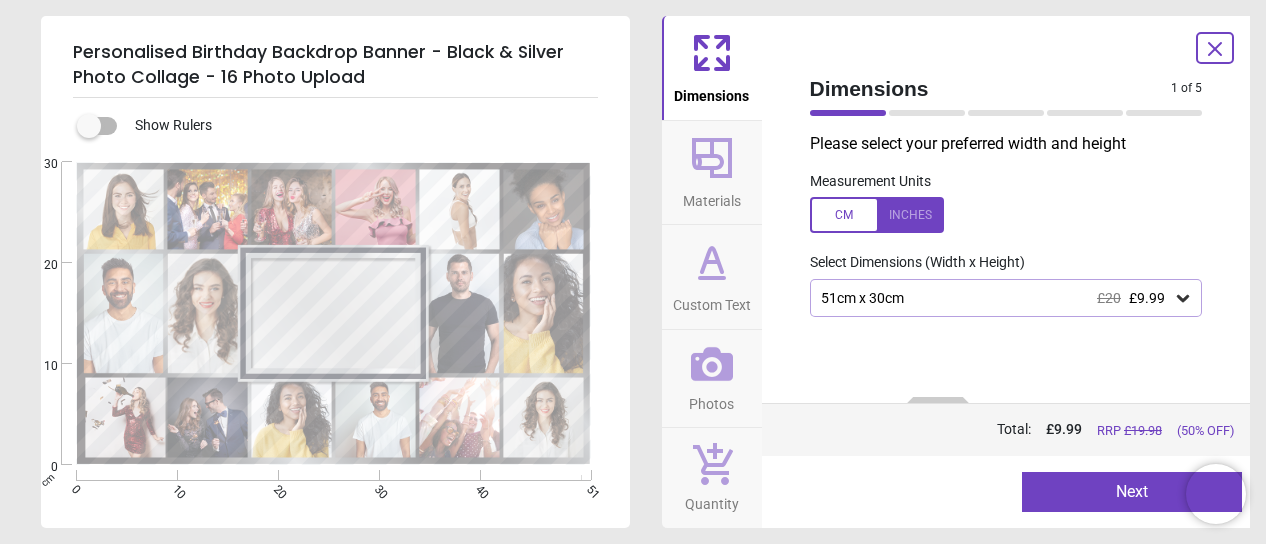 click 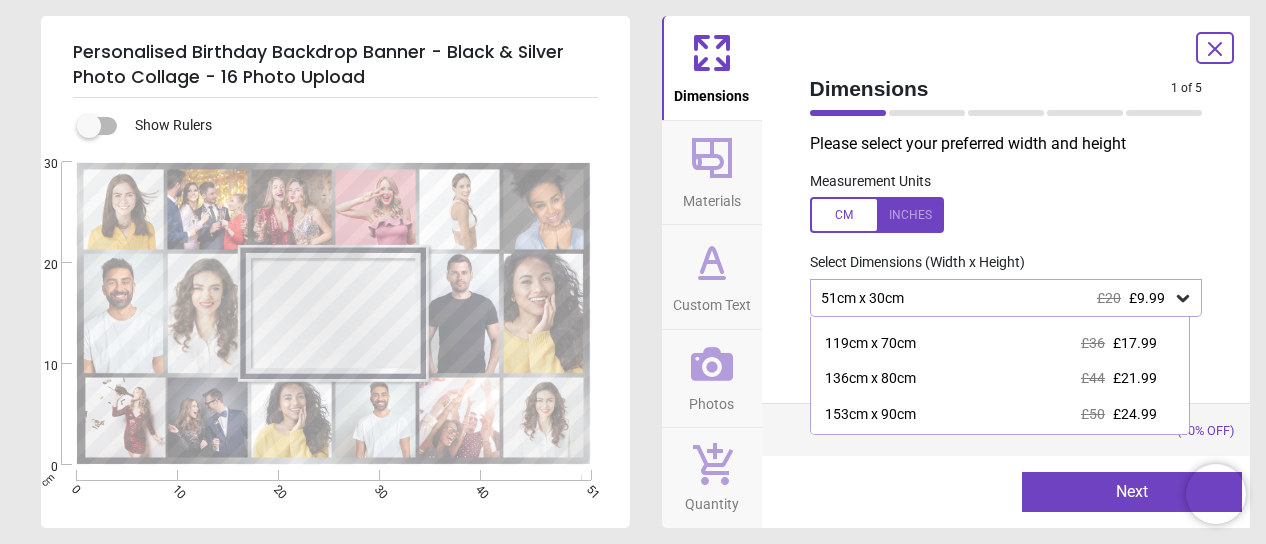 scroll, scrollTop: 167, scrollLeft: 0, axis: vertical 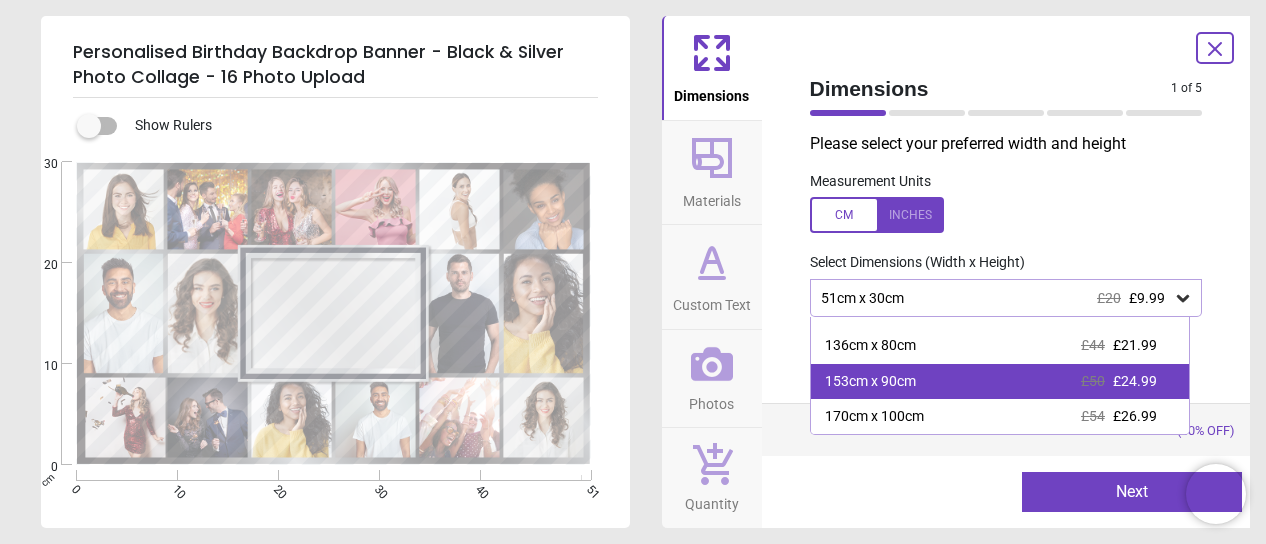 click on "153cm  x  90cm       £50 £24.99" at bounding box center [1000, 382] 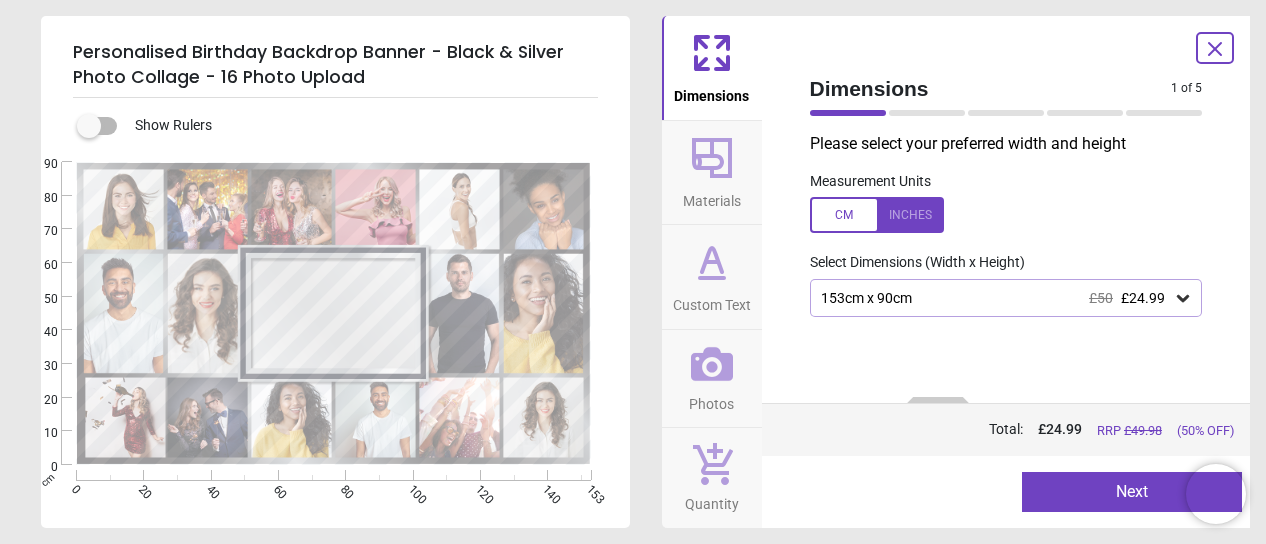 click on "Next" at bounding box center (1132, 492) 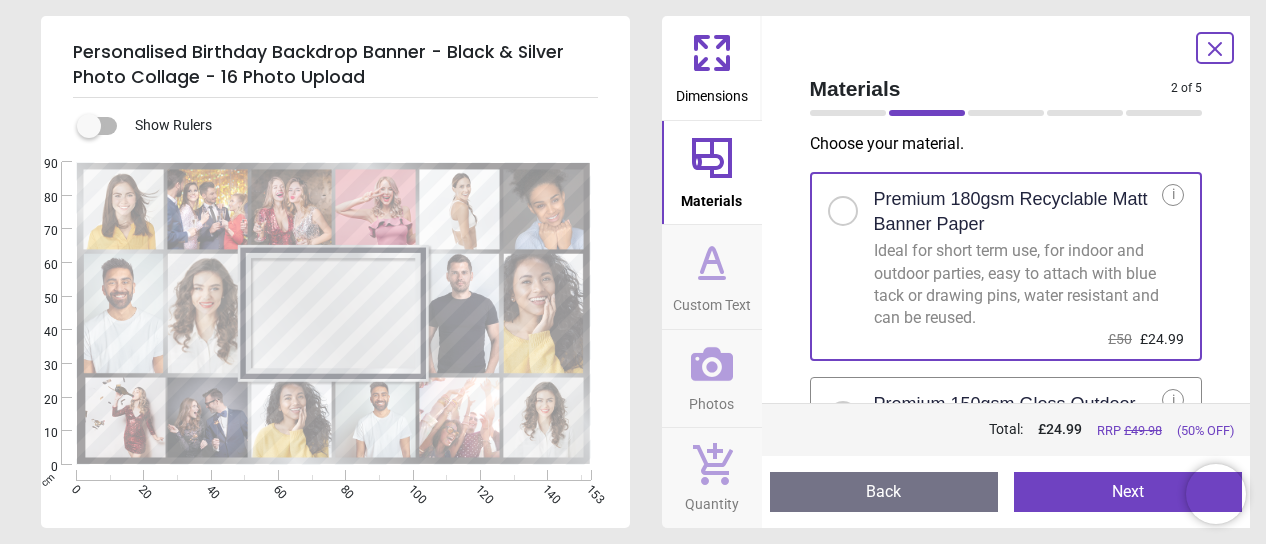 click on "Next" at bounding box center [1128, 492] 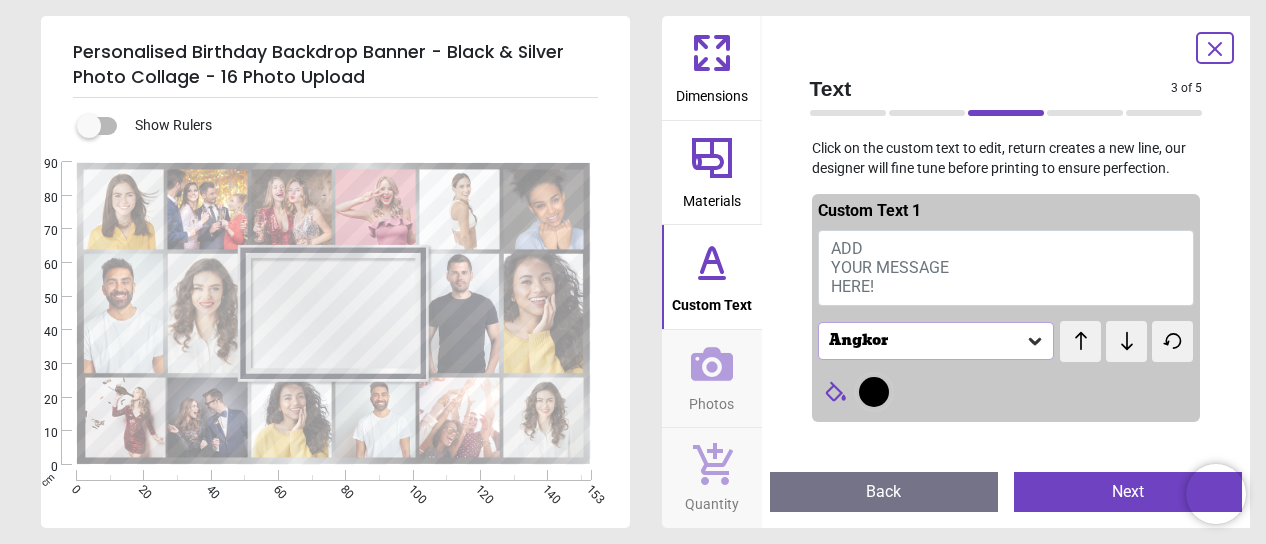 click on "ADD
YOUR MESSAGE
HERE!" at bounding box center [1006, 268] 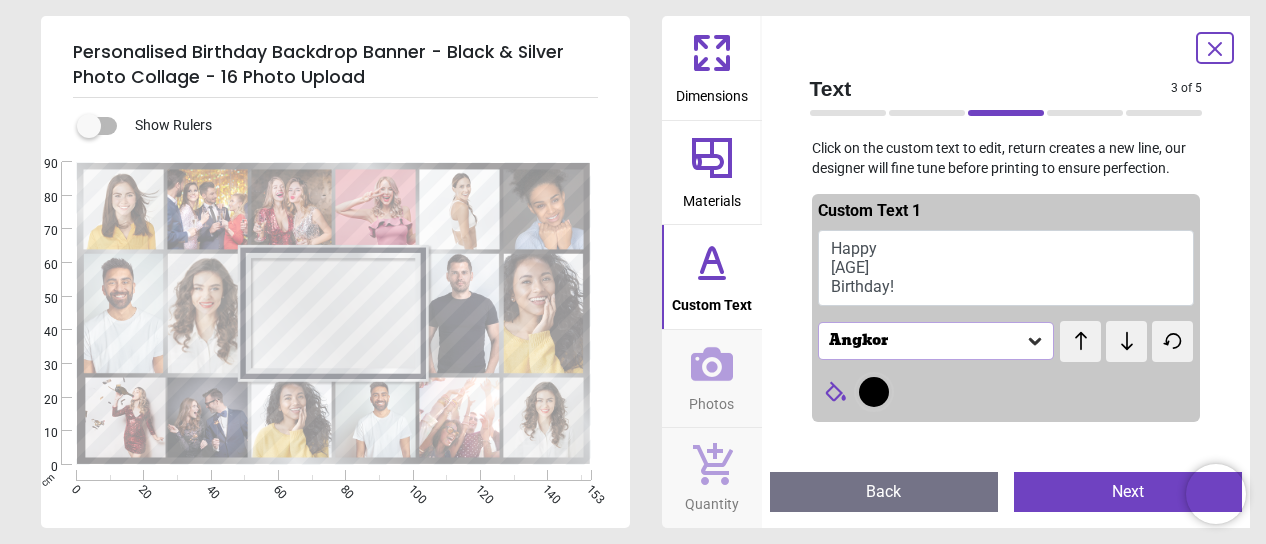 scroll, scrollTop: 4, scrollLeft: 0, axis: vertical 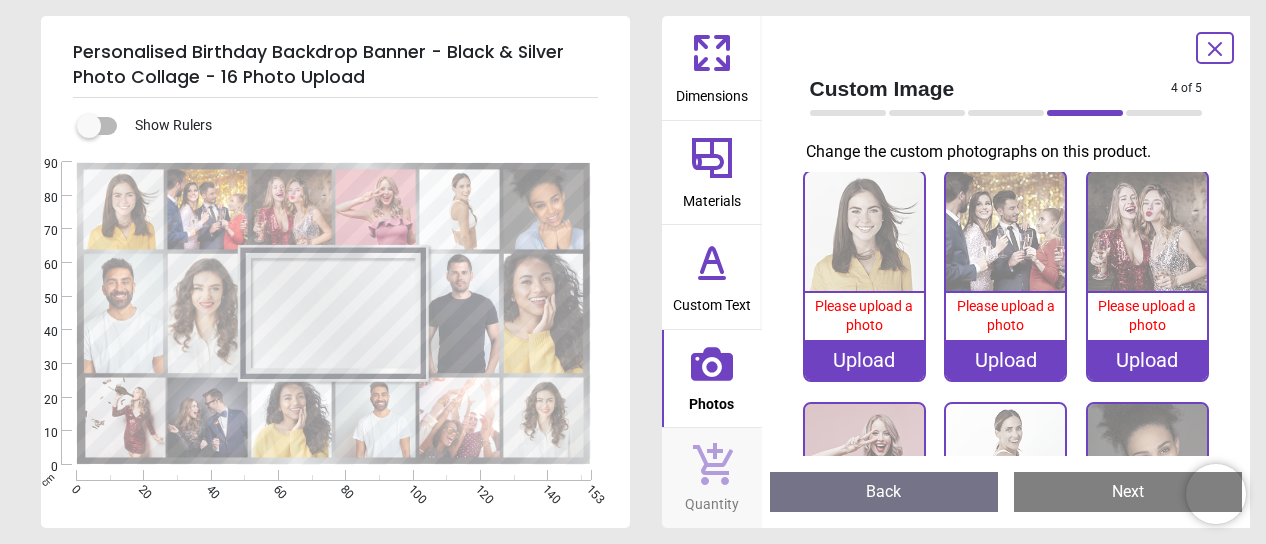 click on "Upload" at bounding box center (864, 360) 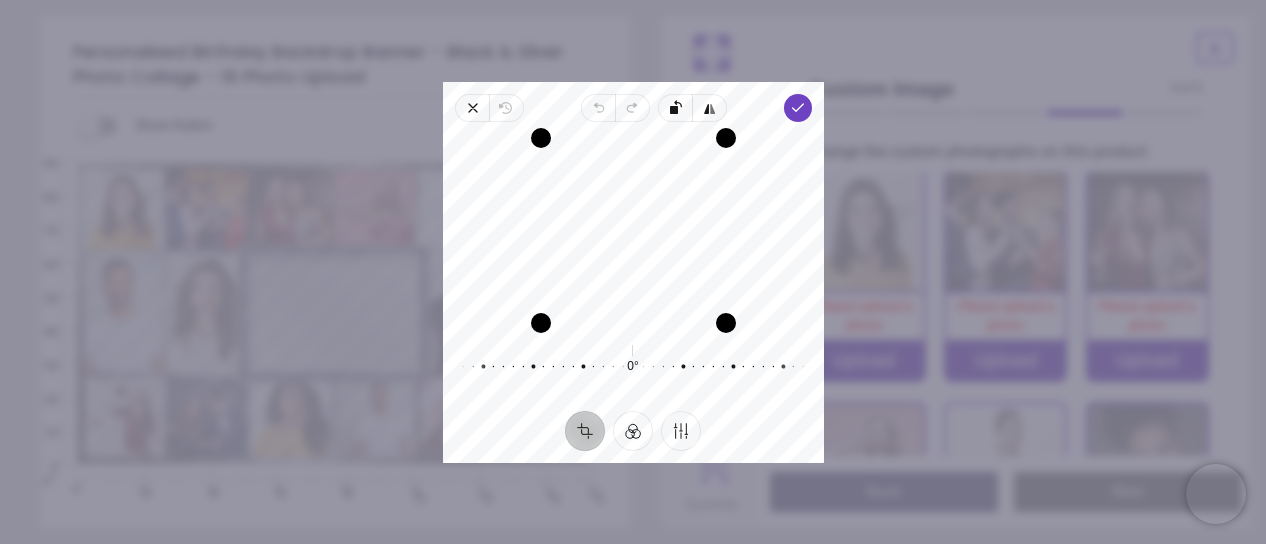 drag, startPoint x: 642, startPoint y: 244, endPoint x: 667, endPoint y: 247, distance: 25.179358 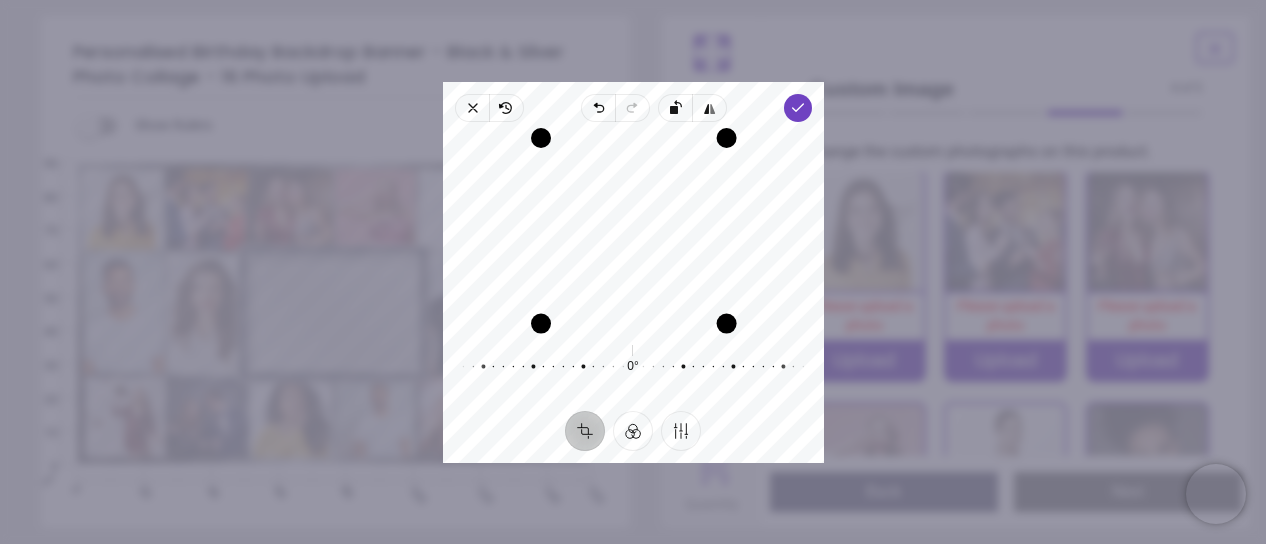 drag, startPoint x: 724, startPoint y: 321, endPoint x: 712, endPoint y: 335, distance: 18.439089 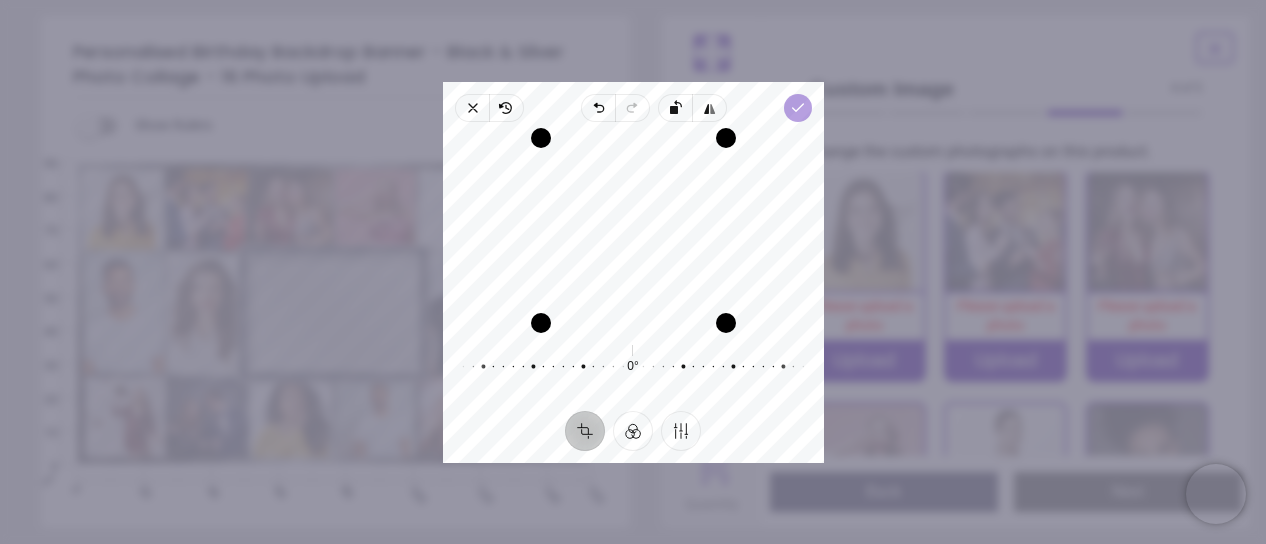 click 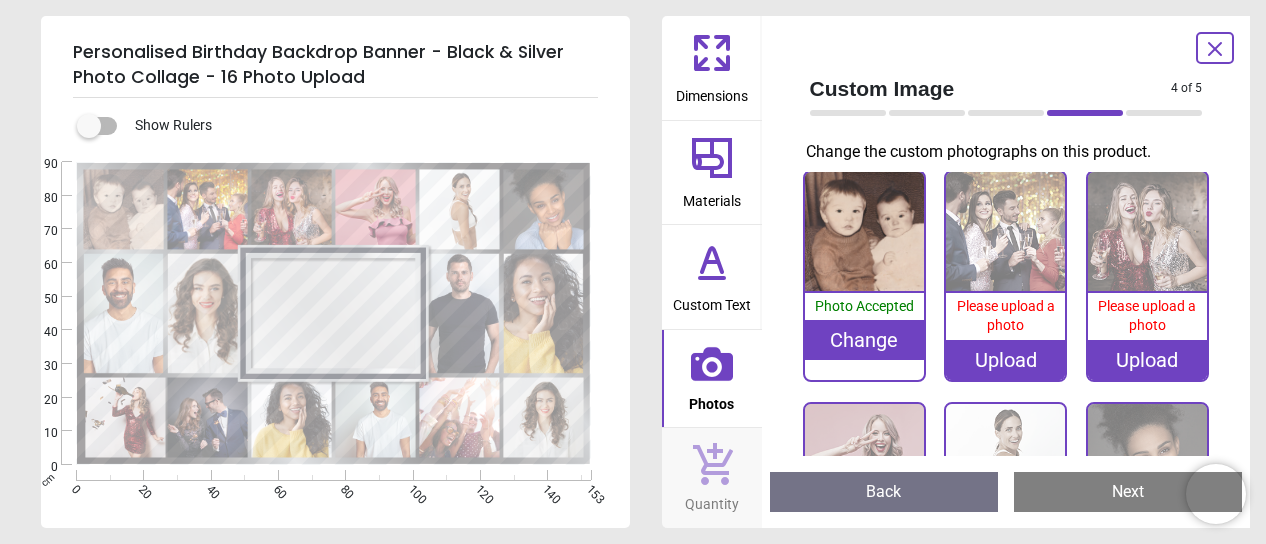 click on "Upload" at bounding box center [1005, 360] 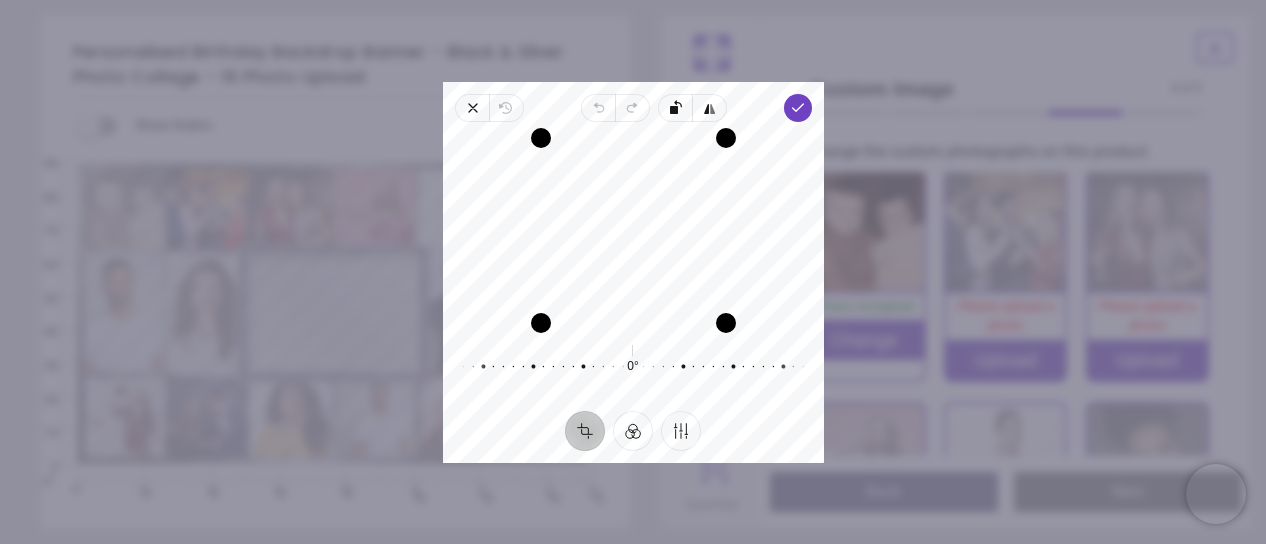 drag, startPoint x: 674, startPoint y: 284, endPoint x: 672, endPoint y: 305, distance: 21.095022 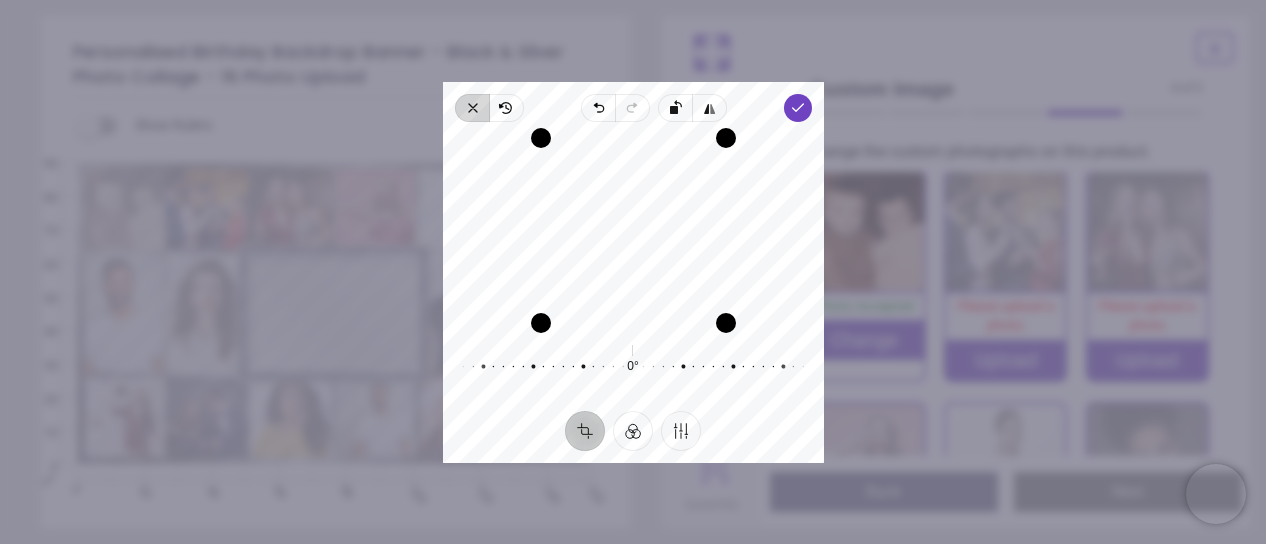 click 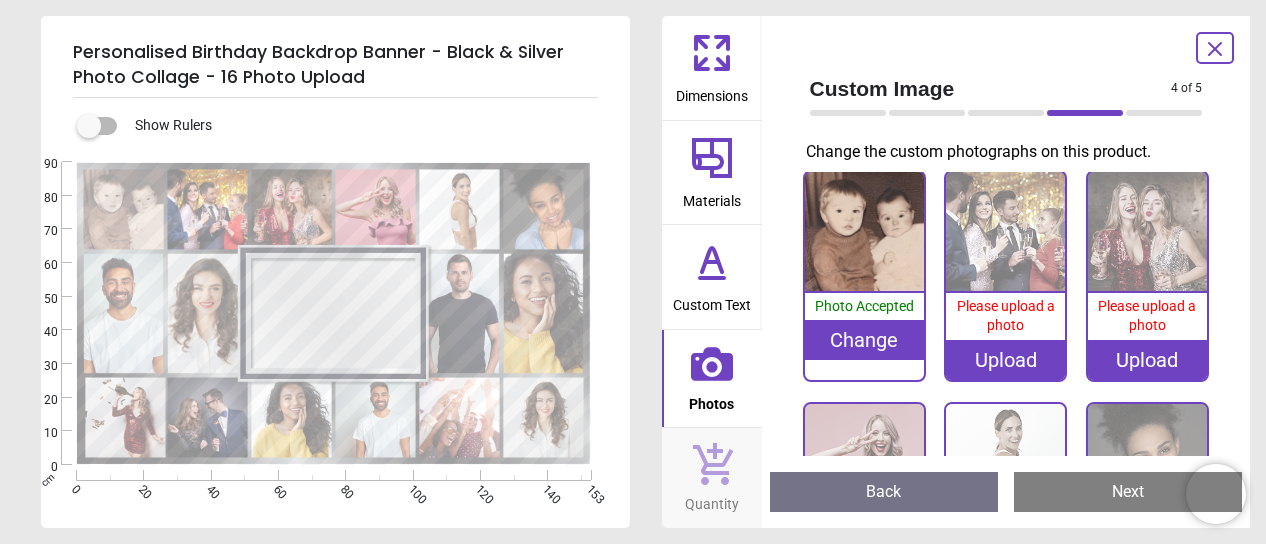 click 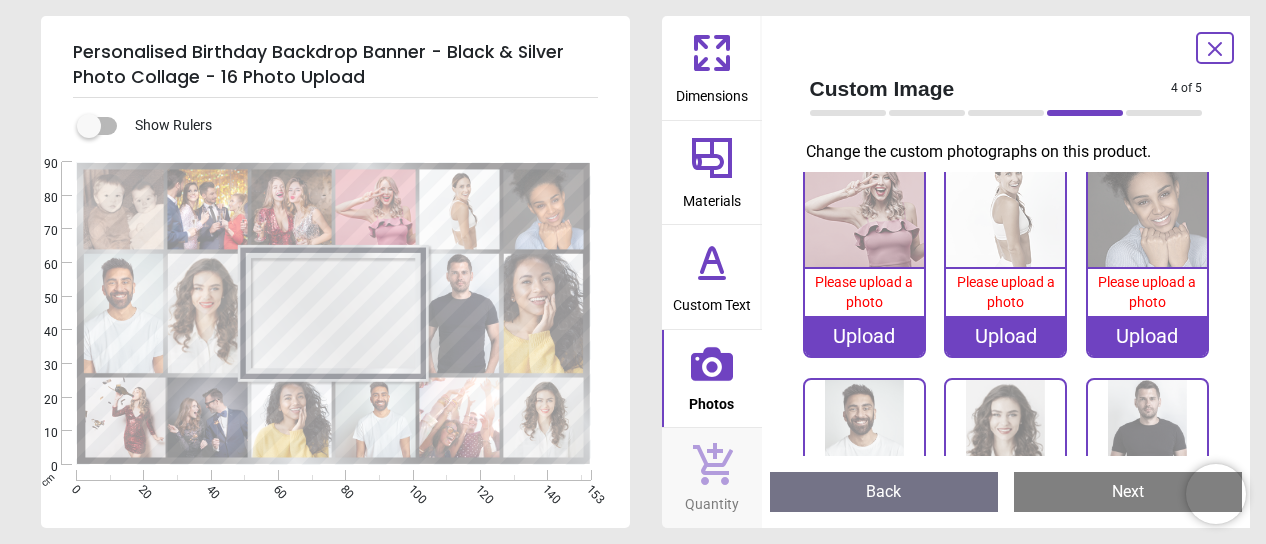 scroll, scrollTop: 468, scrollLeft: 0, axis: vertical 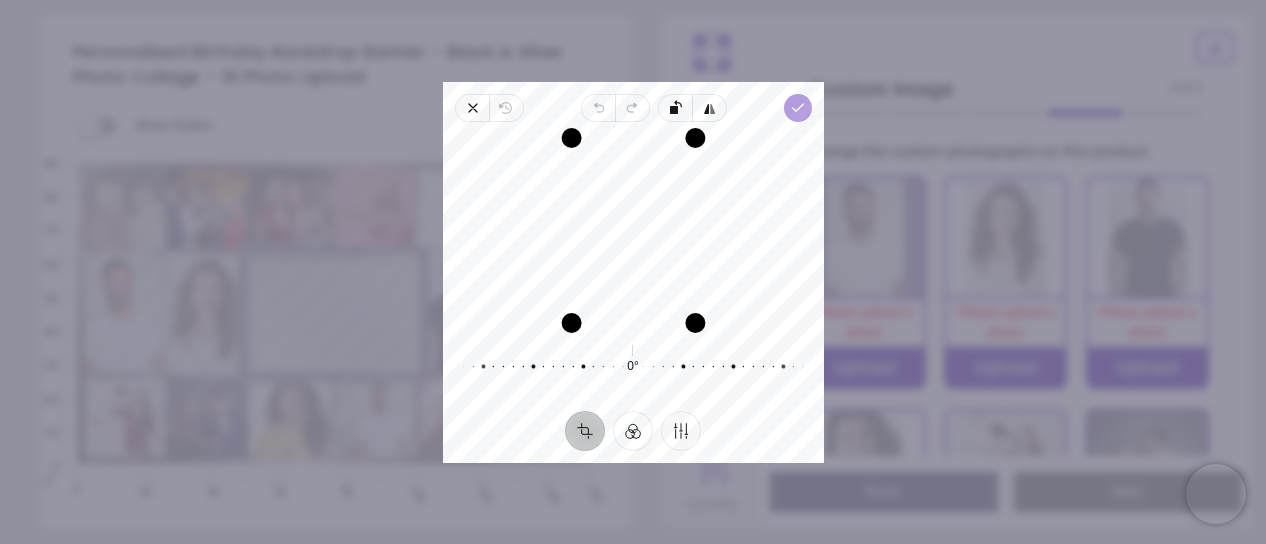click 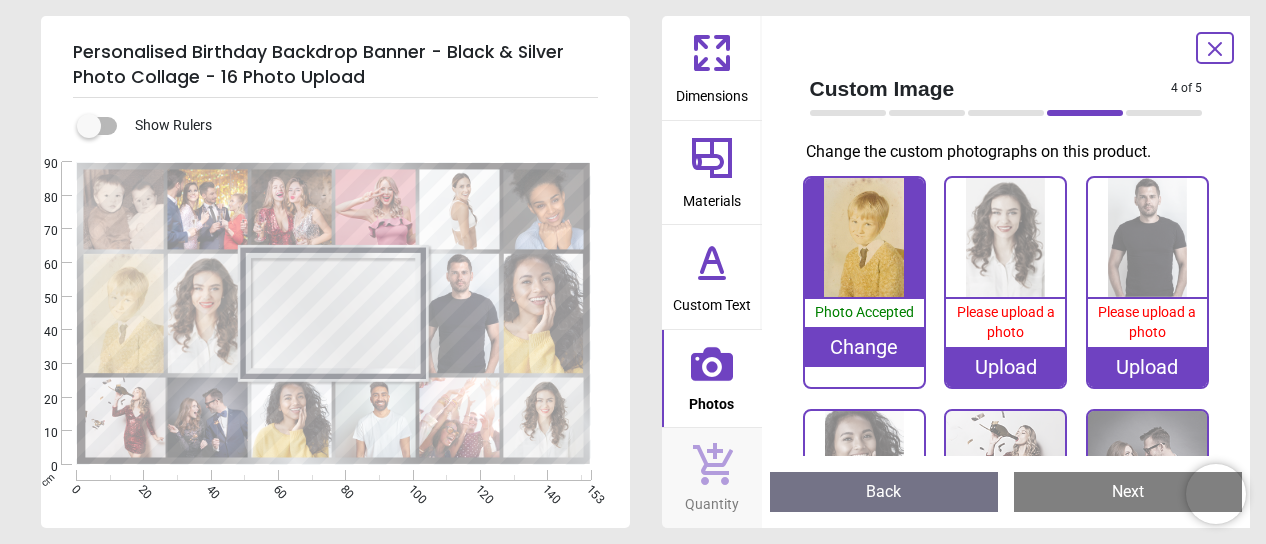 click 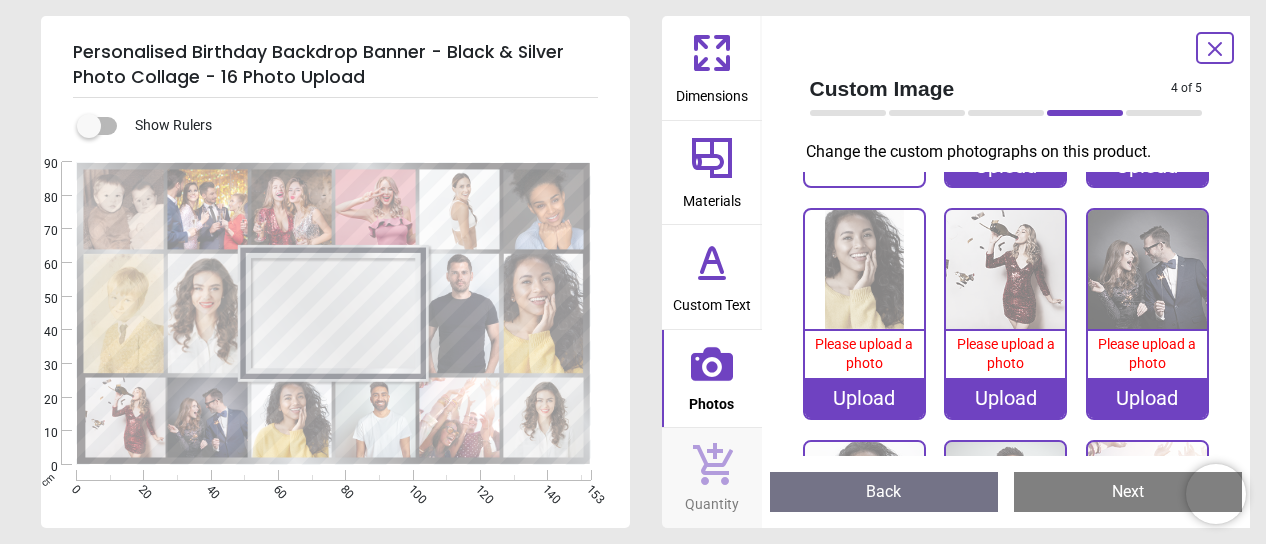 scroll, scrollTop: 698, scrollLeft: 0, axis: vertical 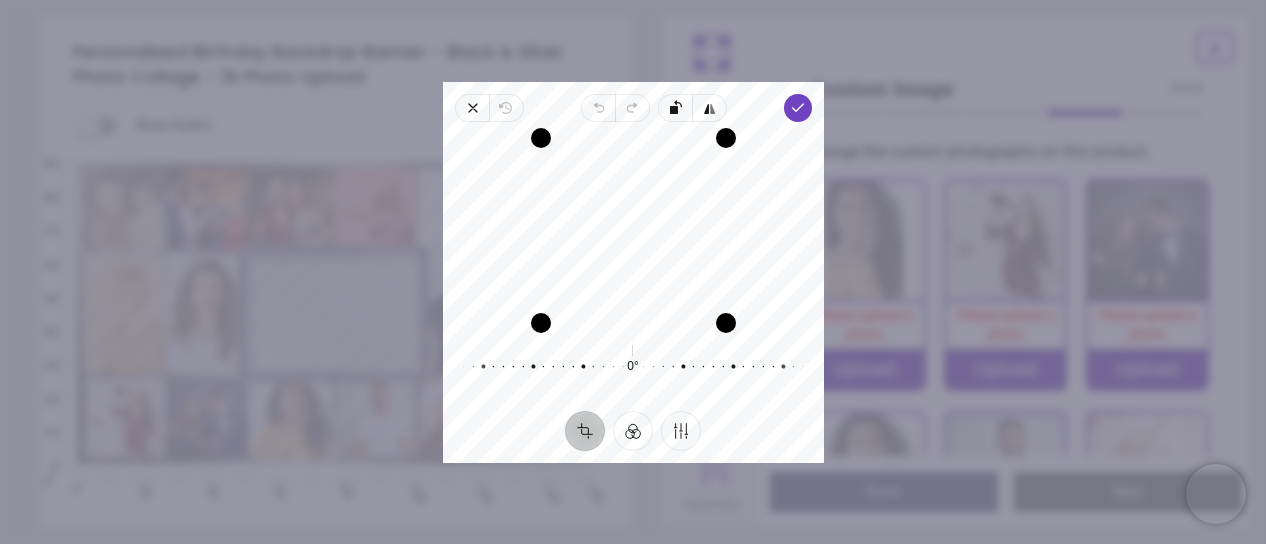 drag, startPoint x: 636, startPoint y: 260, endPoint x: 722, endPoint y: 267, distance: 86.28442 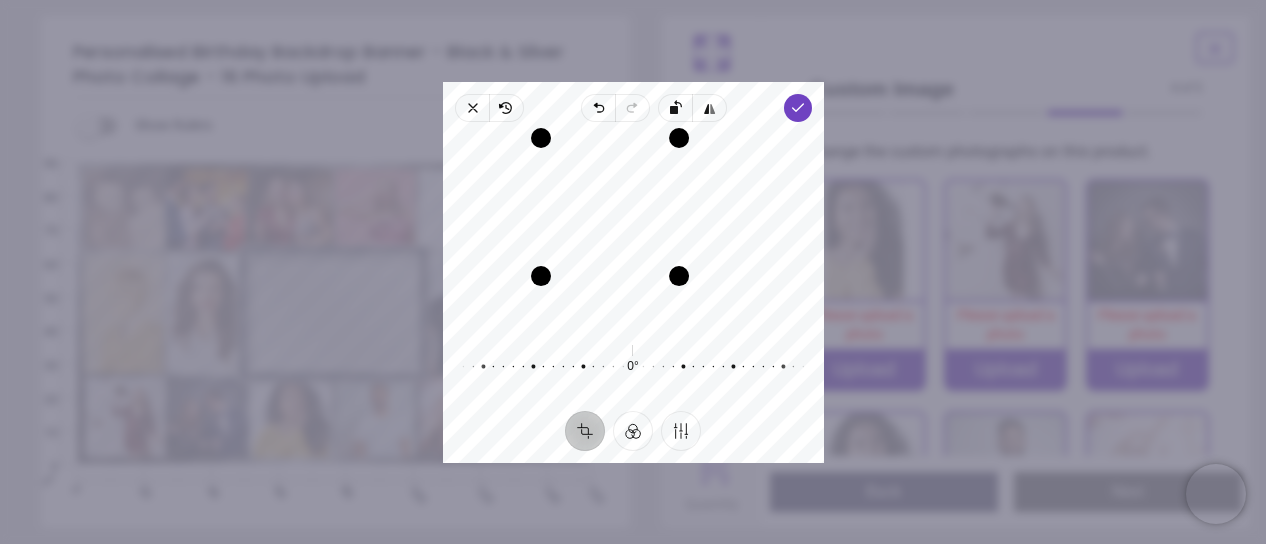 drag, startPoint x: 734, startPoint y: 322, endPoint x: 682, endPoint y: 280, distance: 66.8431 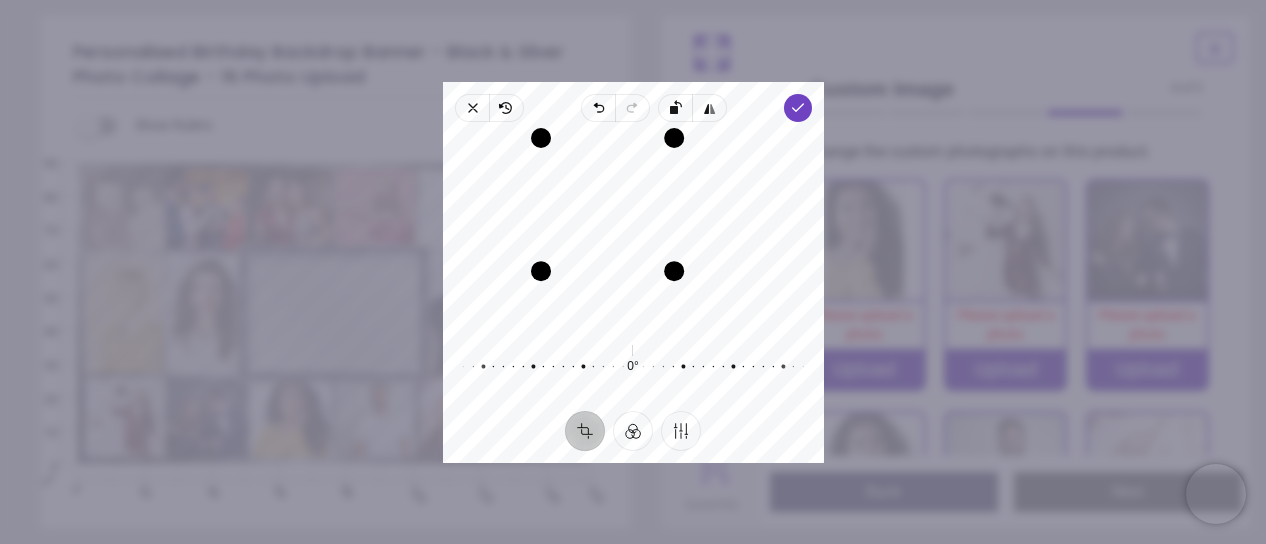 click at bounding box center (674, 271) 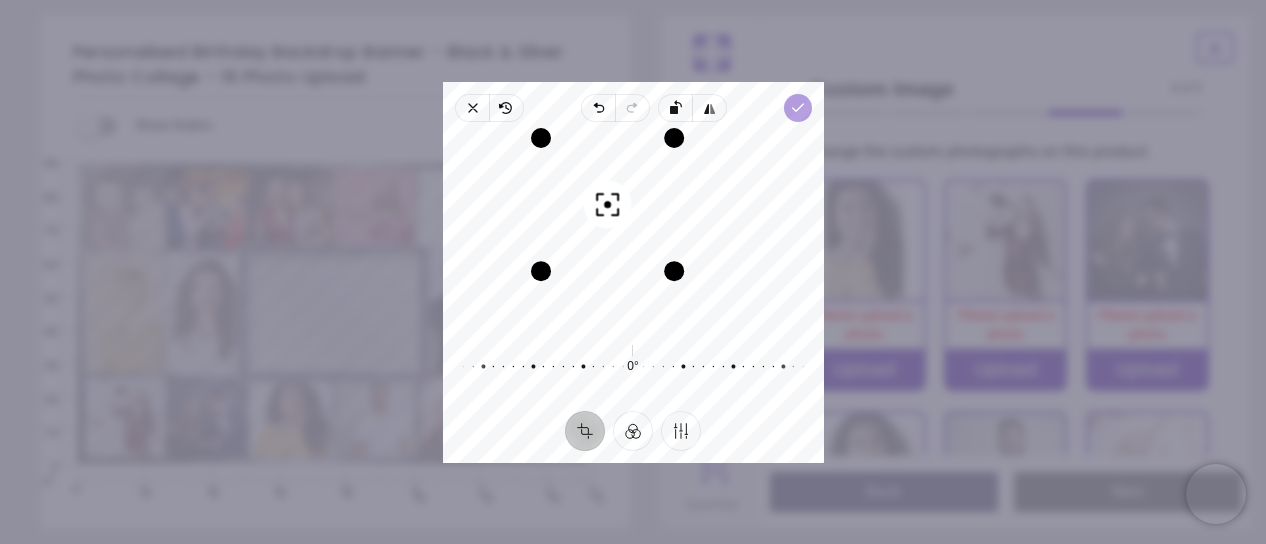 click on "Done" at bounding box center (797, 108) 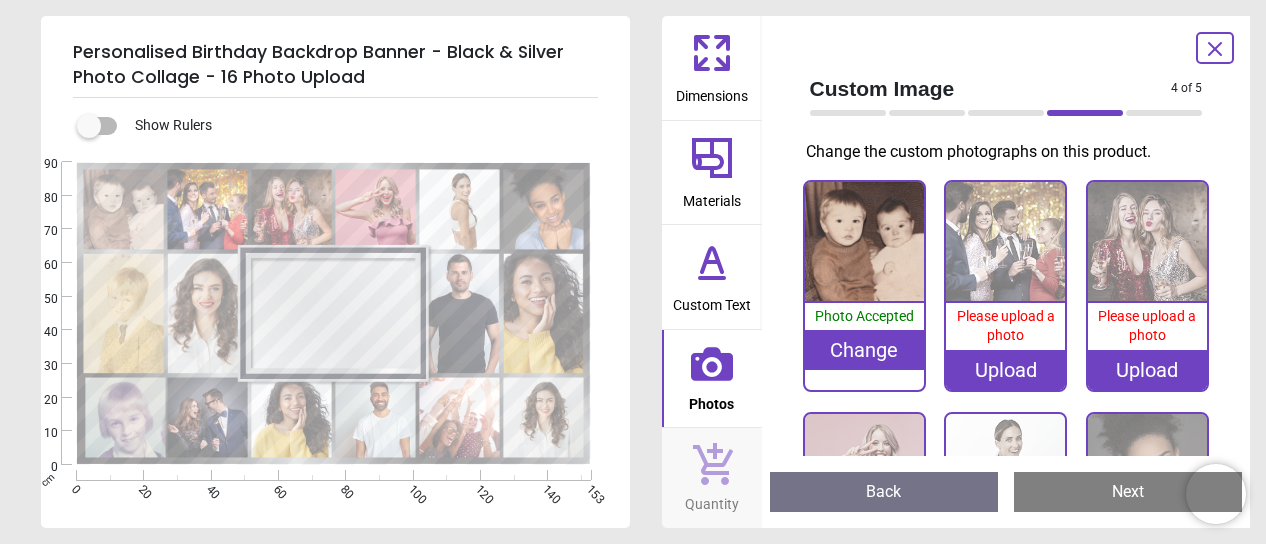 scroll, scrollTop: 0, scrollLeft: 0, axis: both 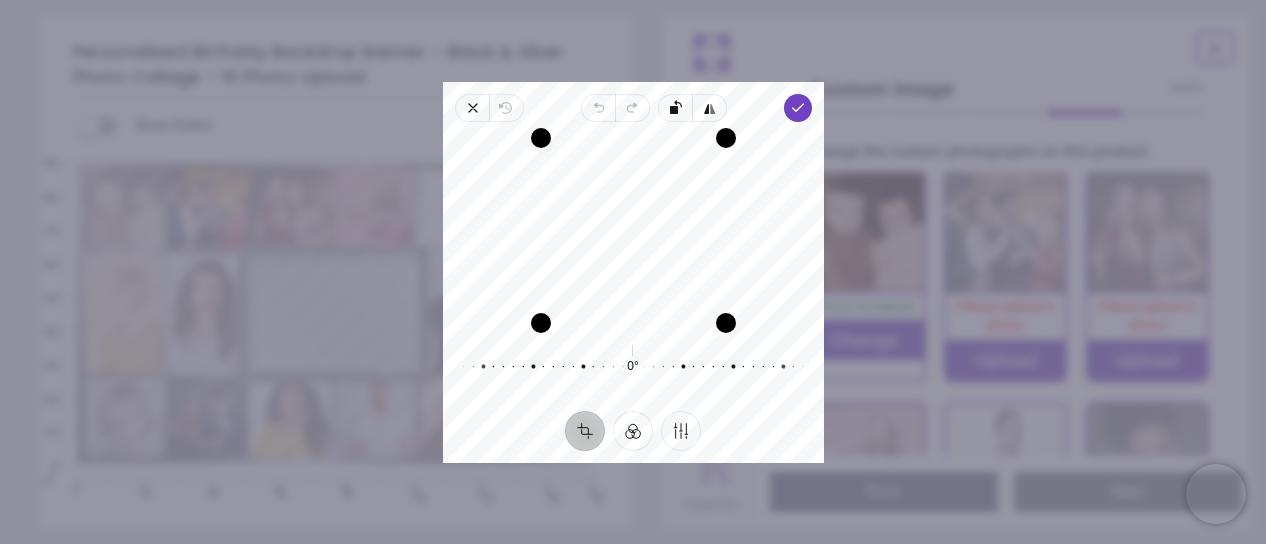 drag, startPoint x: 644, startPoint y: 294, endPoint x: 677, endPoint y: 295, distance: 33.01515 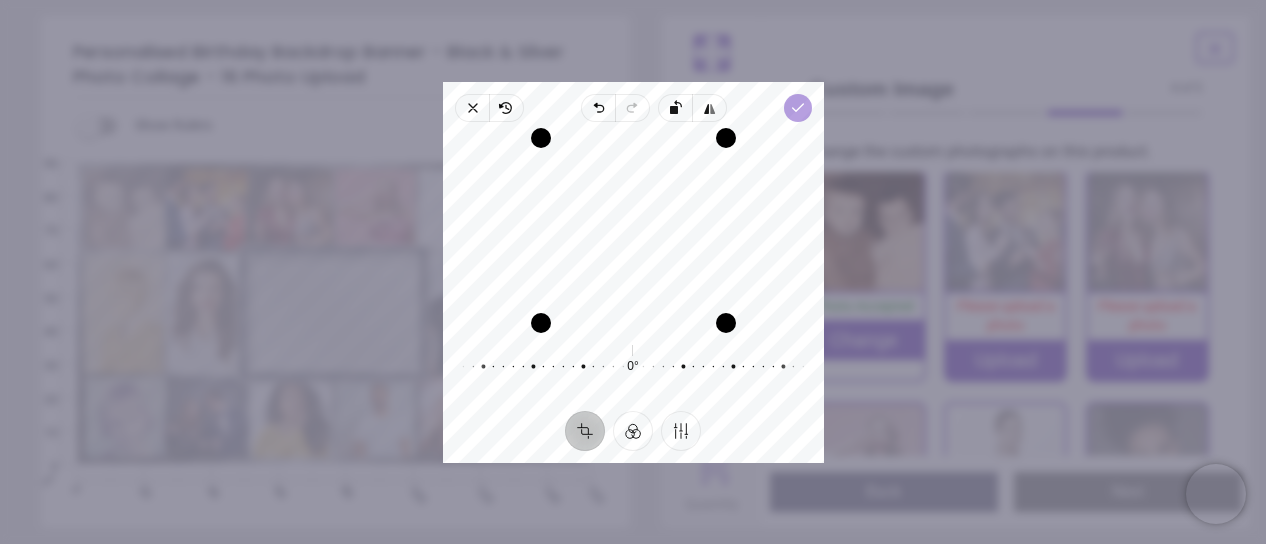 click 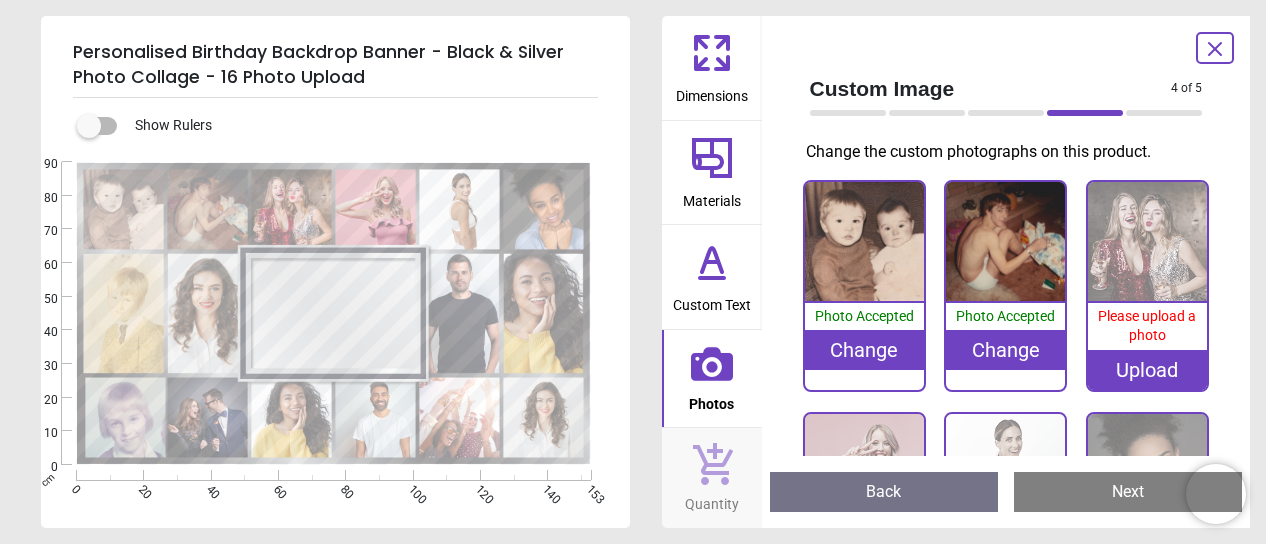 scroll, scrollTop: 0, scrollLeft: 0, axis: both 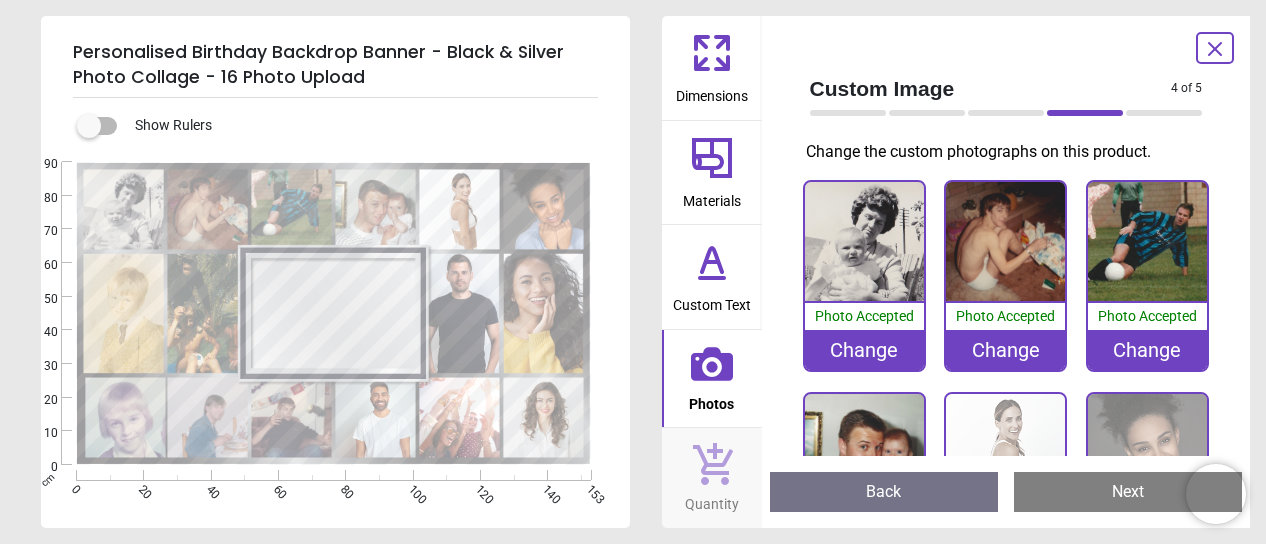 click on "Change" at bounding box center [1147, 350] 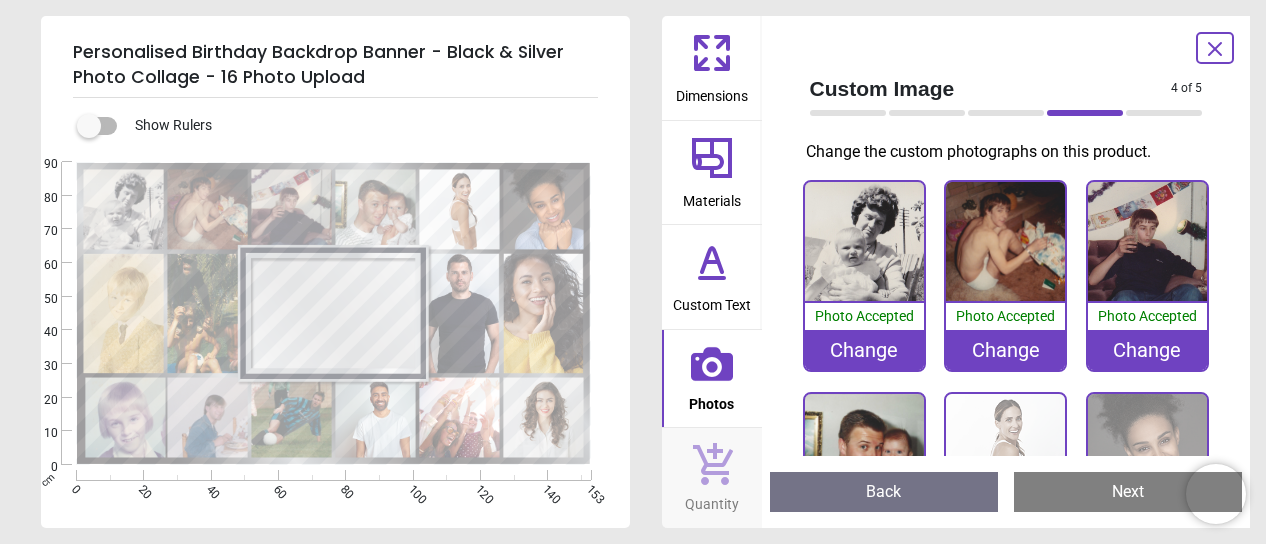 scroll, scrollTop: 0, scrollLeft: 0, axis: both 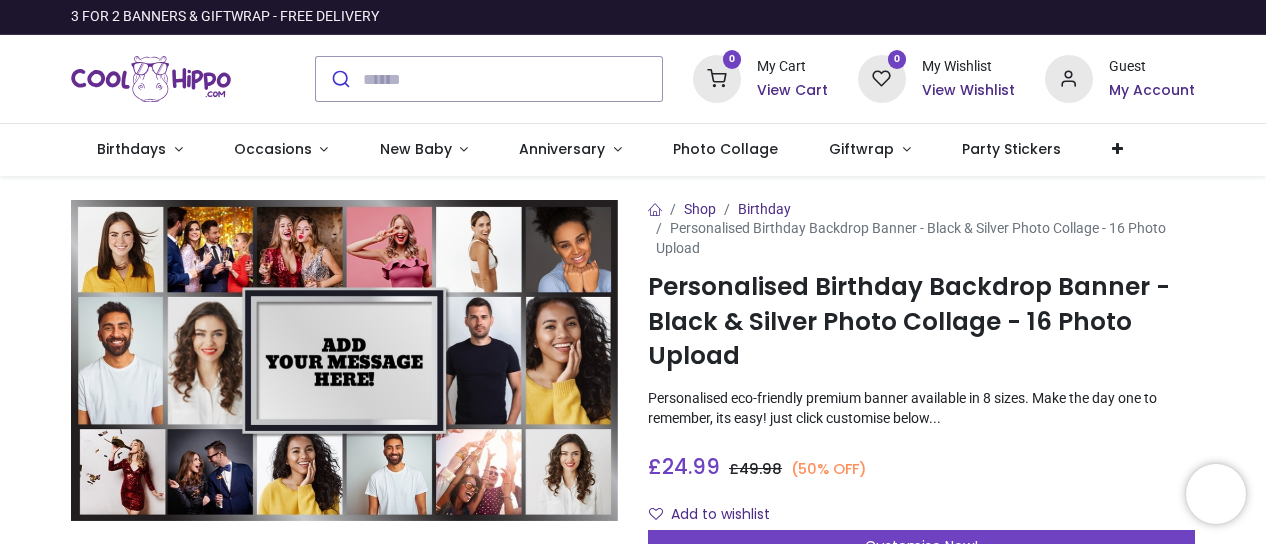 click on "My Account" at bounding box center [1152, 91] 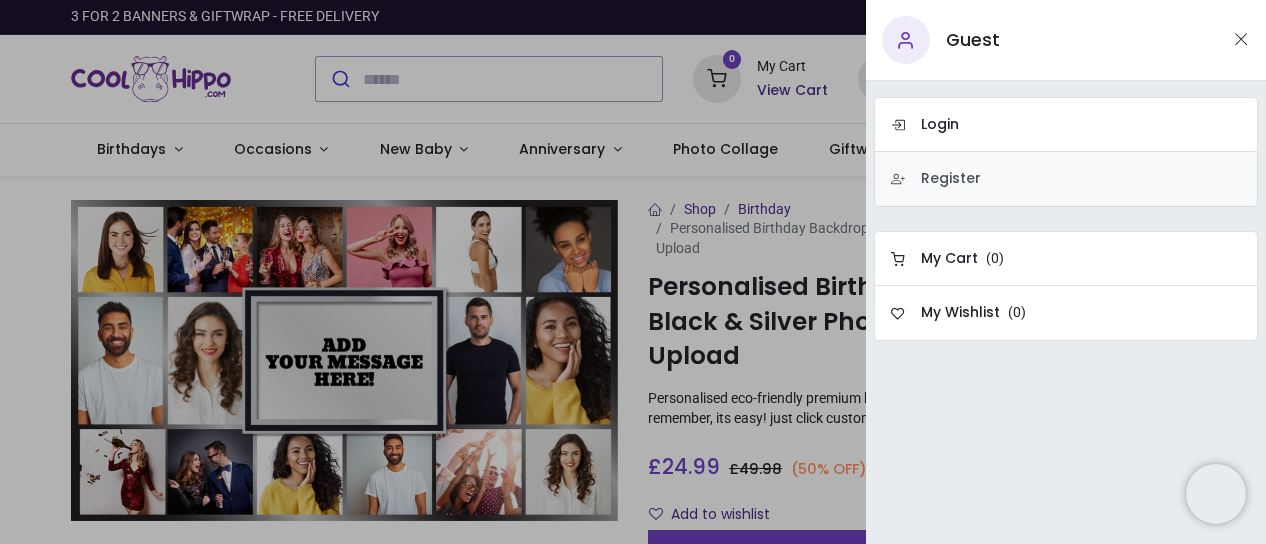 click on "Register" at bounding box center [951, 179] 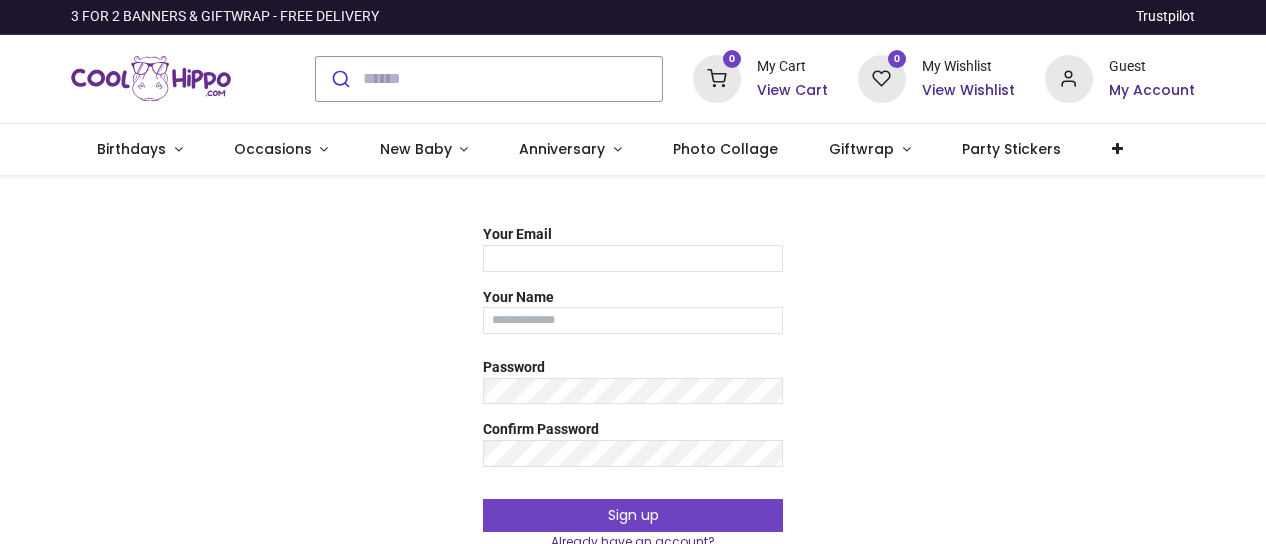scroll, scrollTop: 0, scrollLeft: 0, axis: both 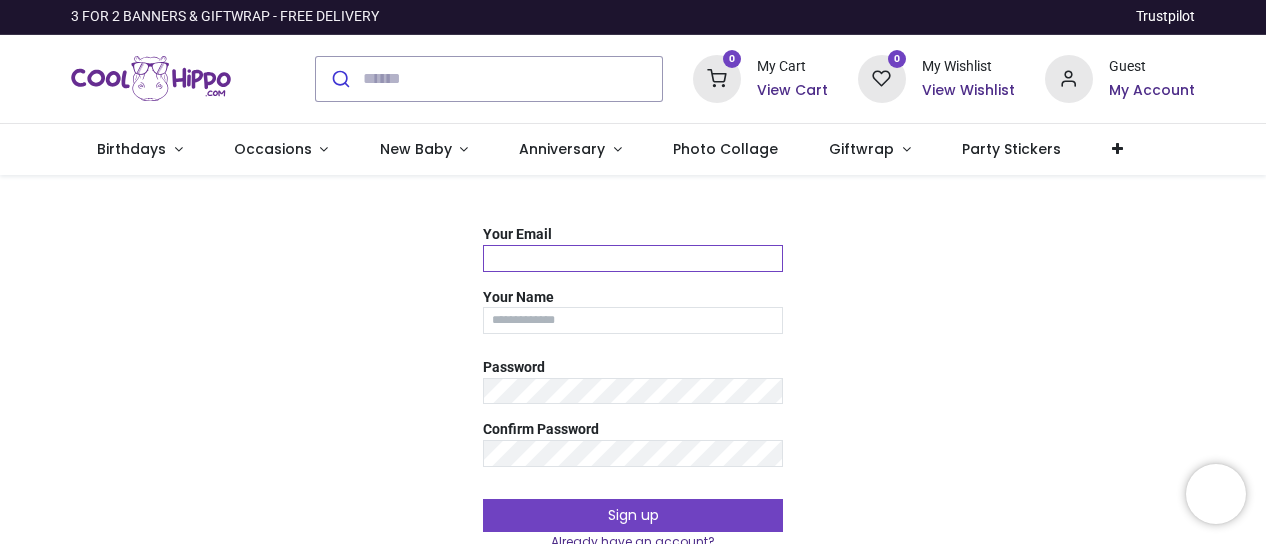click on "Your Email" at bounding box center [633, 258] 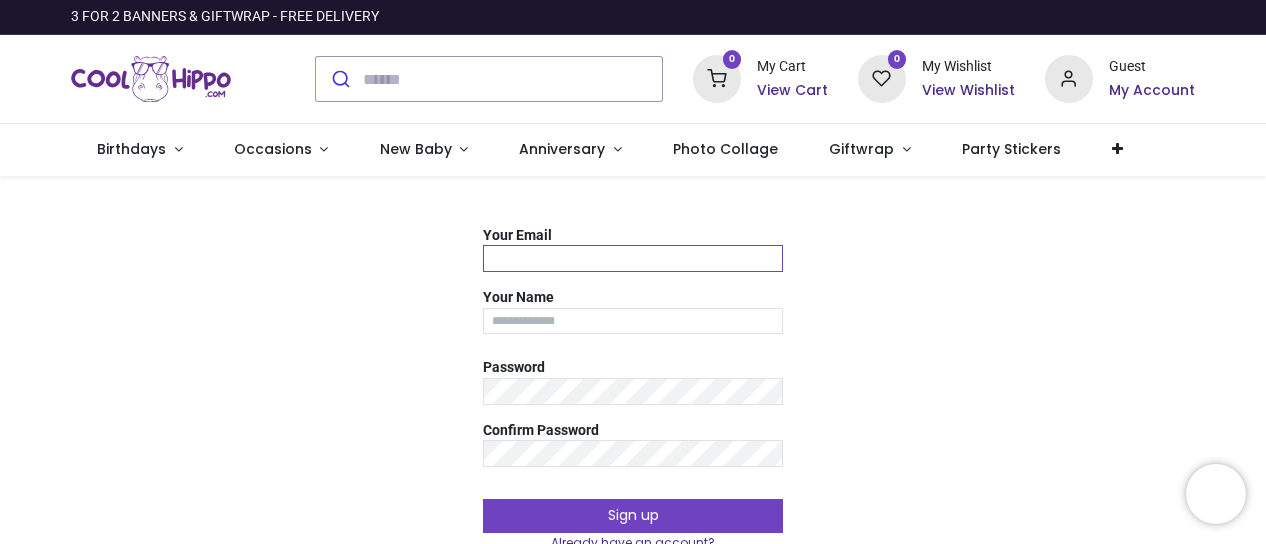 type on "**********" 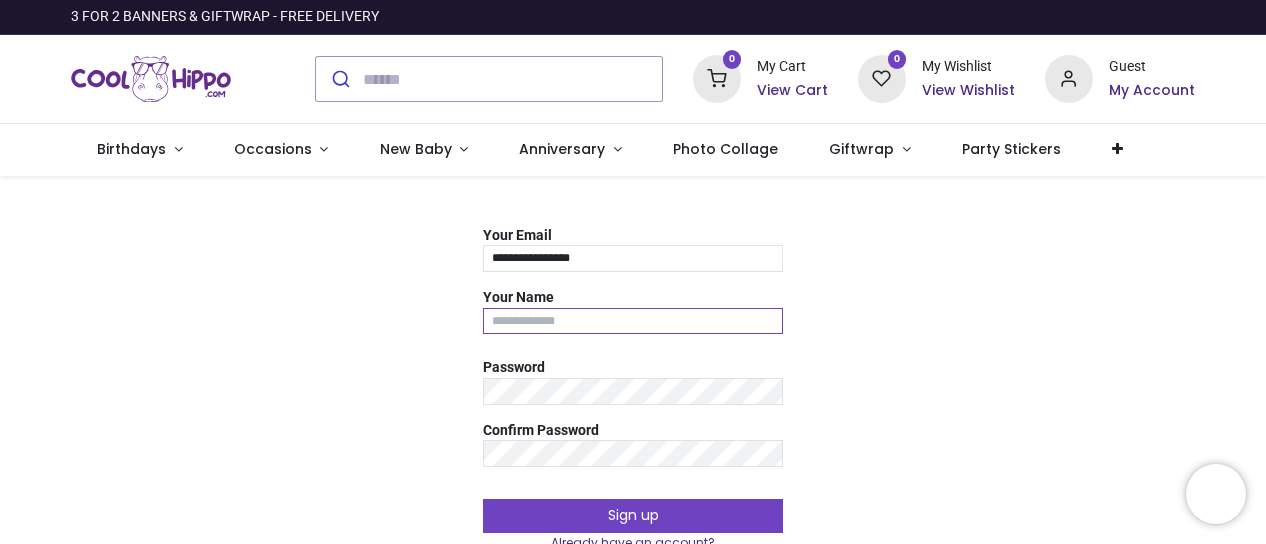 type on "*********" 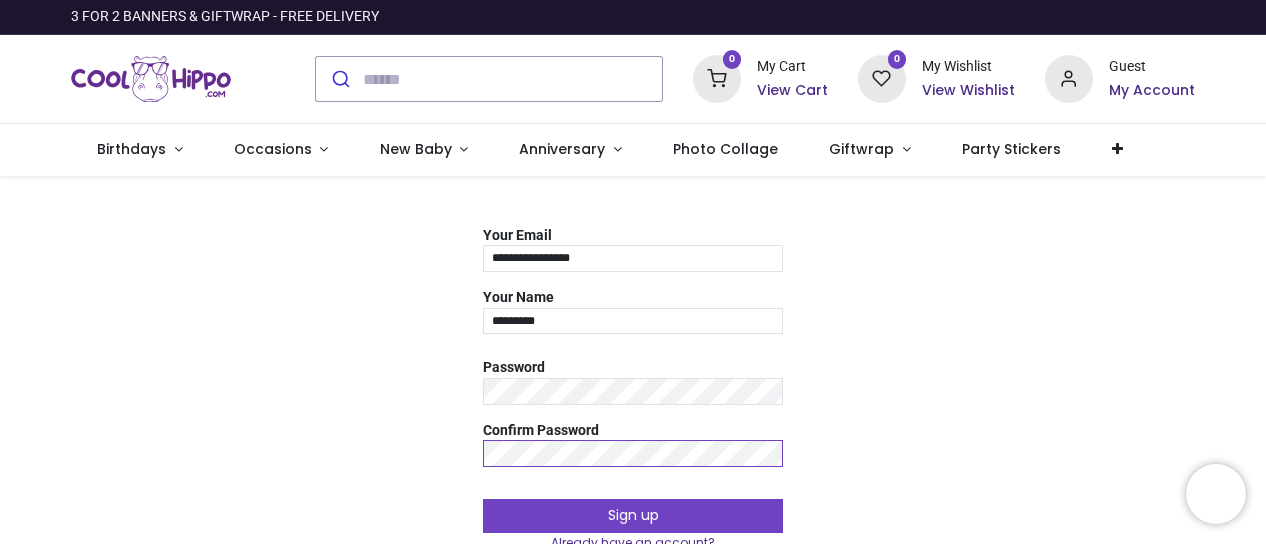 click on "Sign up" at bounding box center [633, 516] 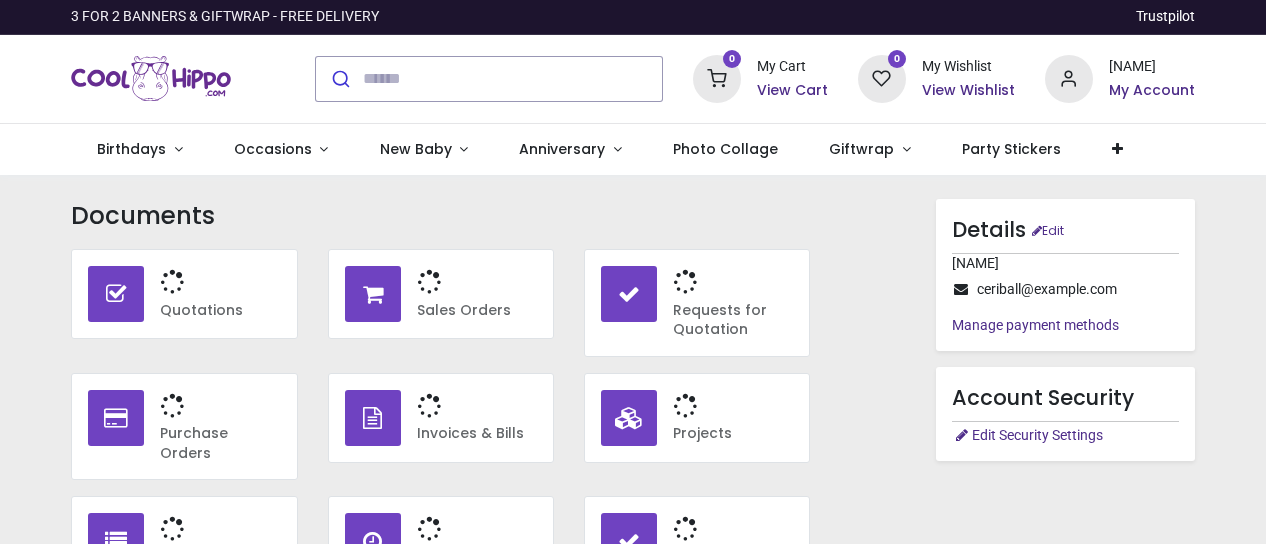 scroll, scrollTop: 0, scrollLeft: 0, axis: both 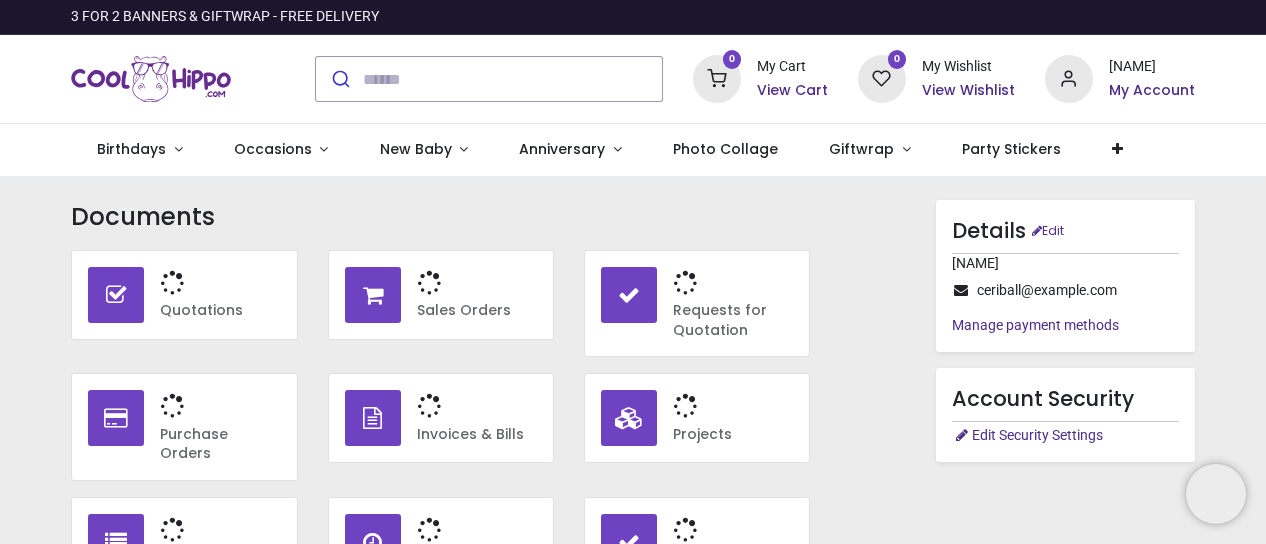 type on "**********" 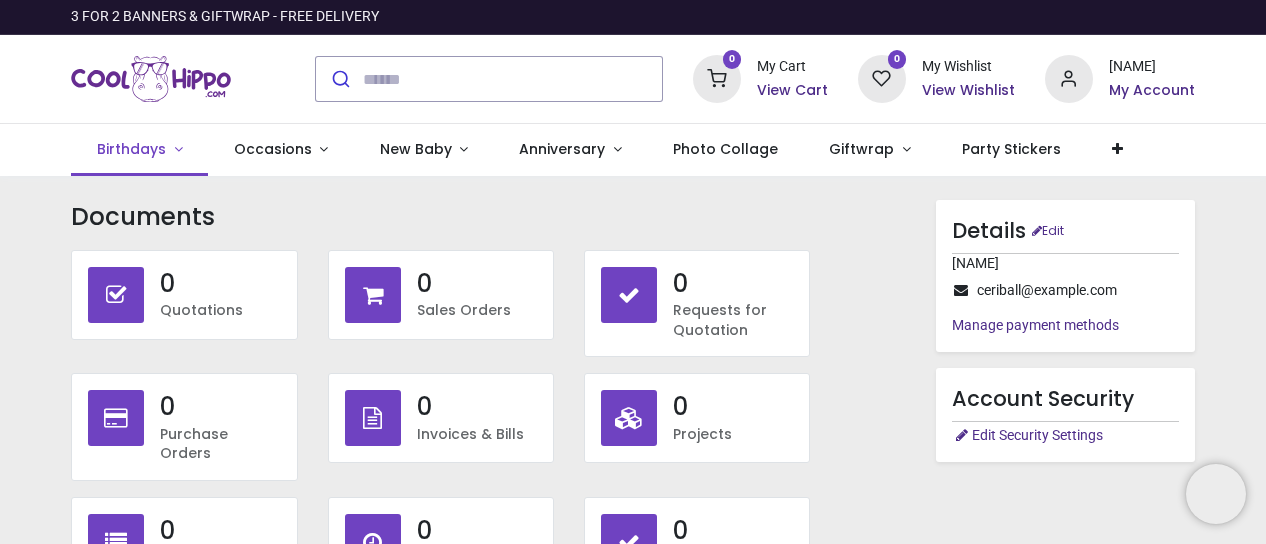 click on "Birthdays" at bounding box center [139, 150] 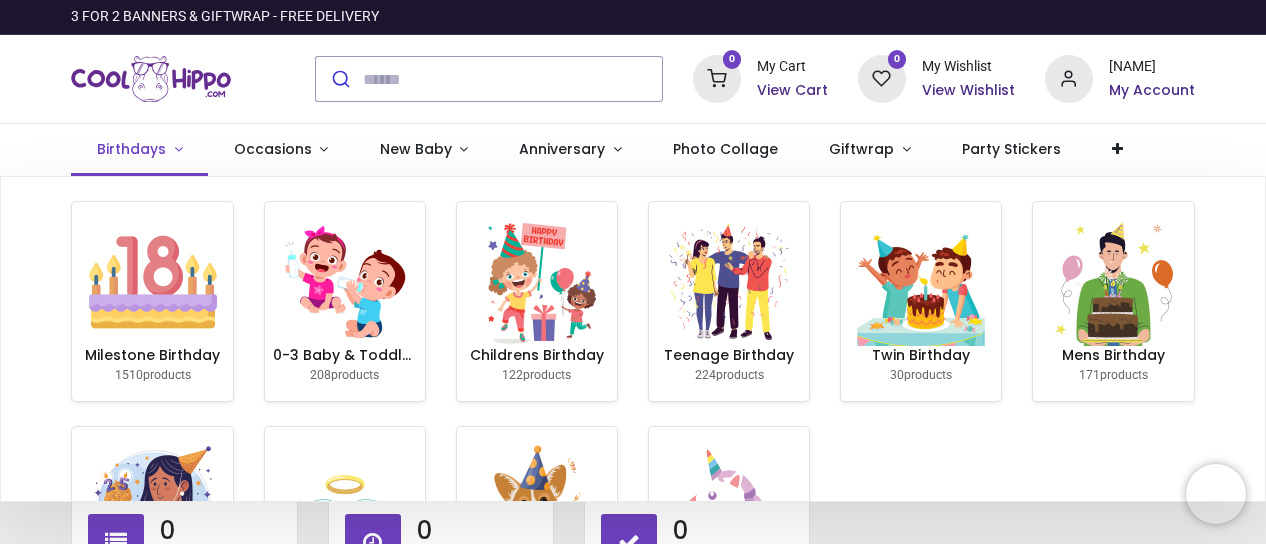 click on "Birthdays" at bounding box center [131, 149] 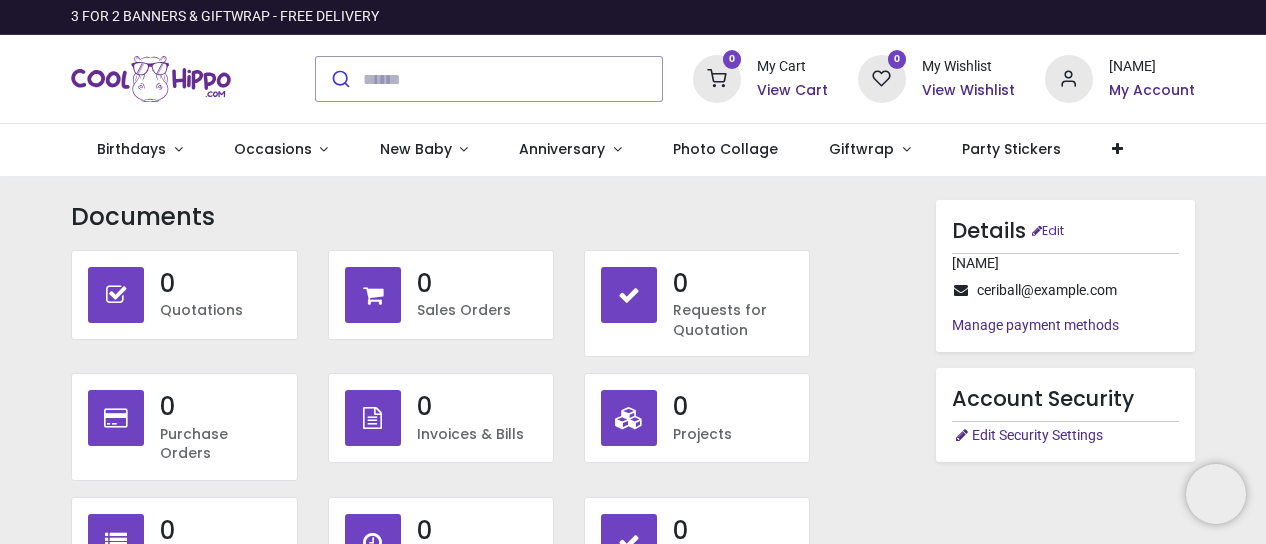 click at bounding box center (151, 79) 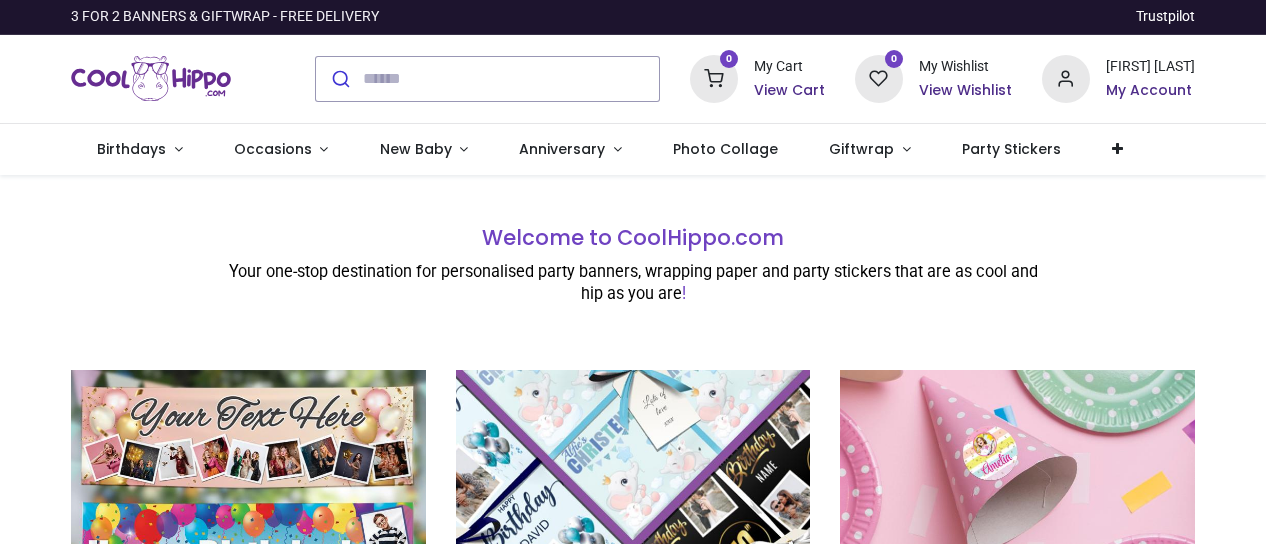 scroll, scrollTop: 0, scrollLeft: 0, axis: both 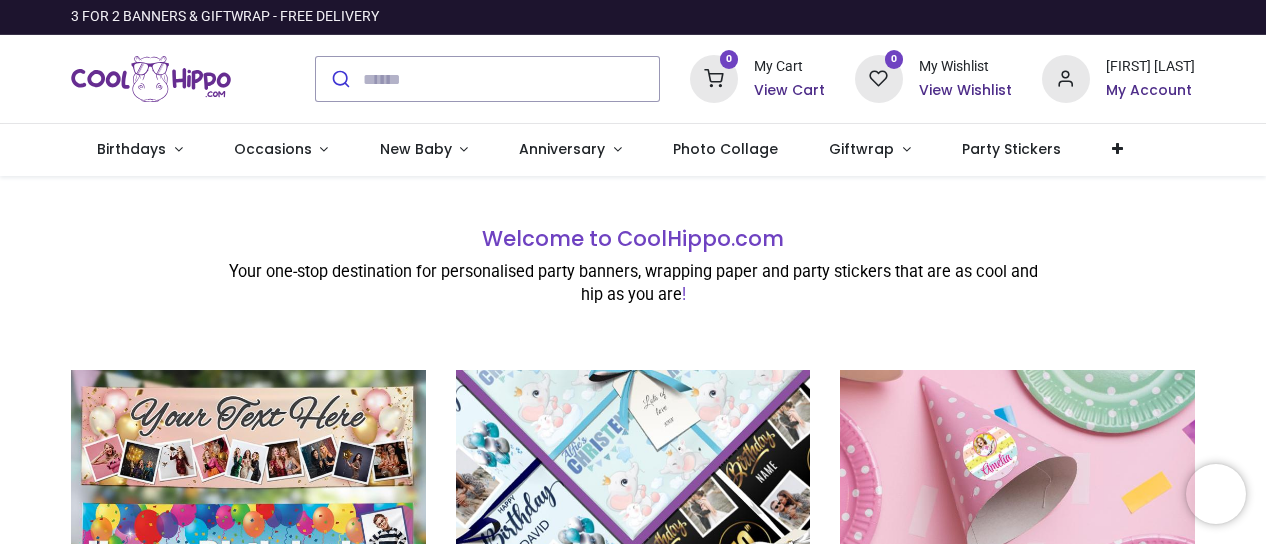 type on "**********" 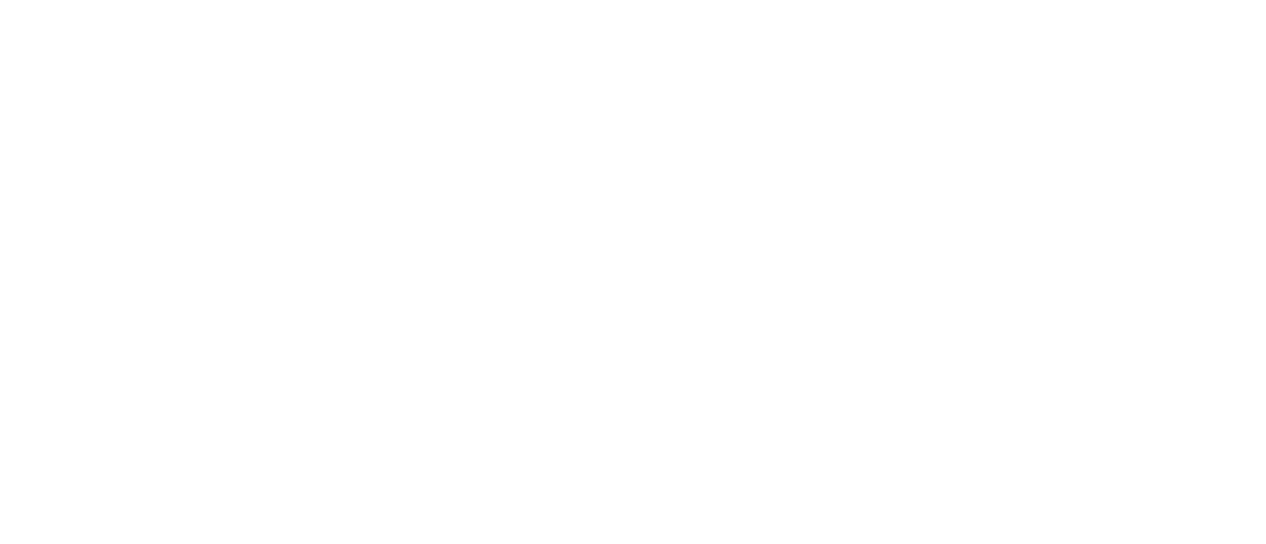 scroll, scrollTop: 0, scrollLeft: 0, axis: both 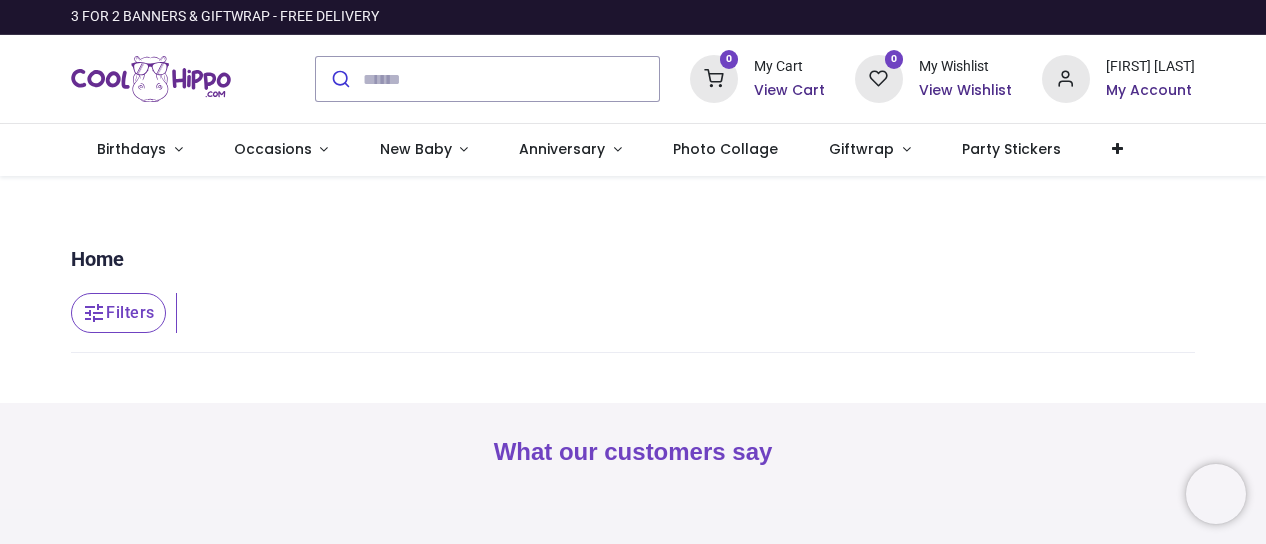 type on "**********" 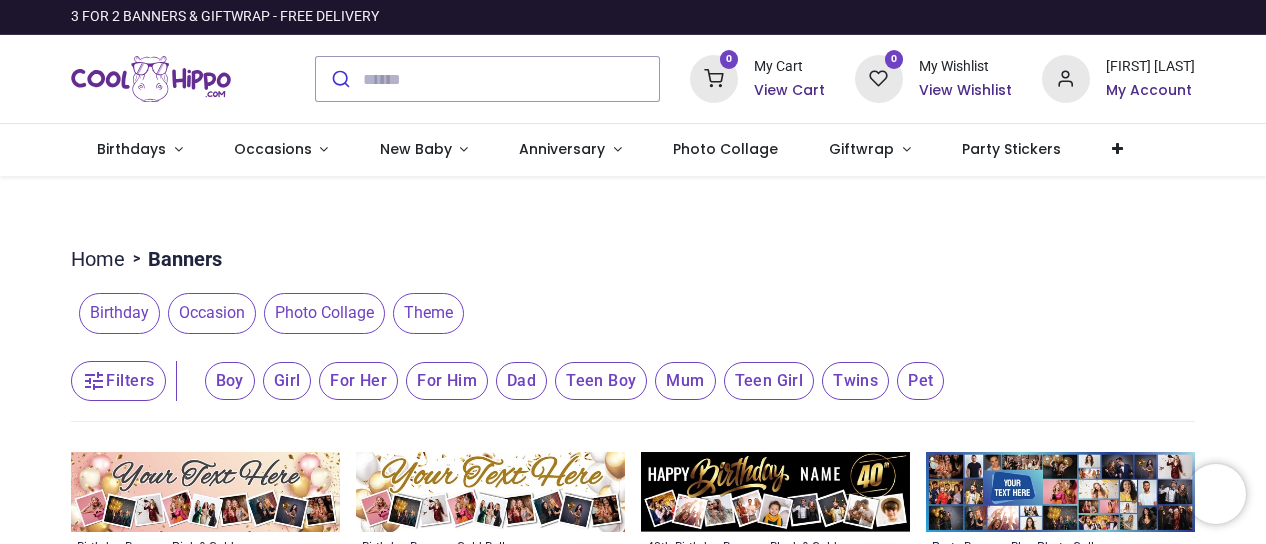 click on "Birthday" at bounding box center (119, 313) 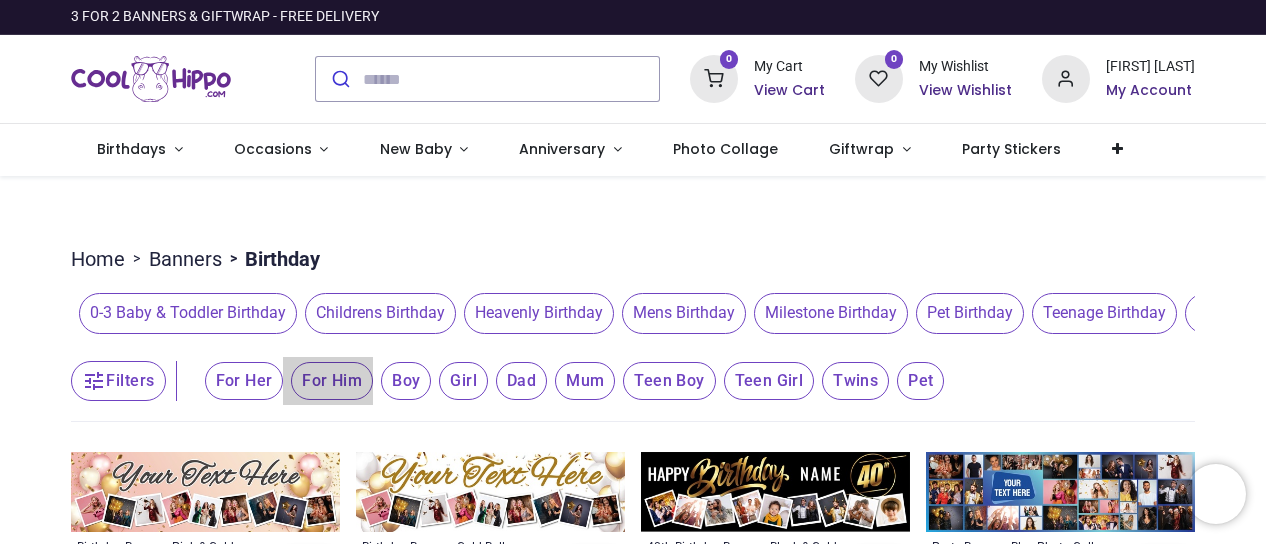 click on "For Him" at bounding box center [244, 381] 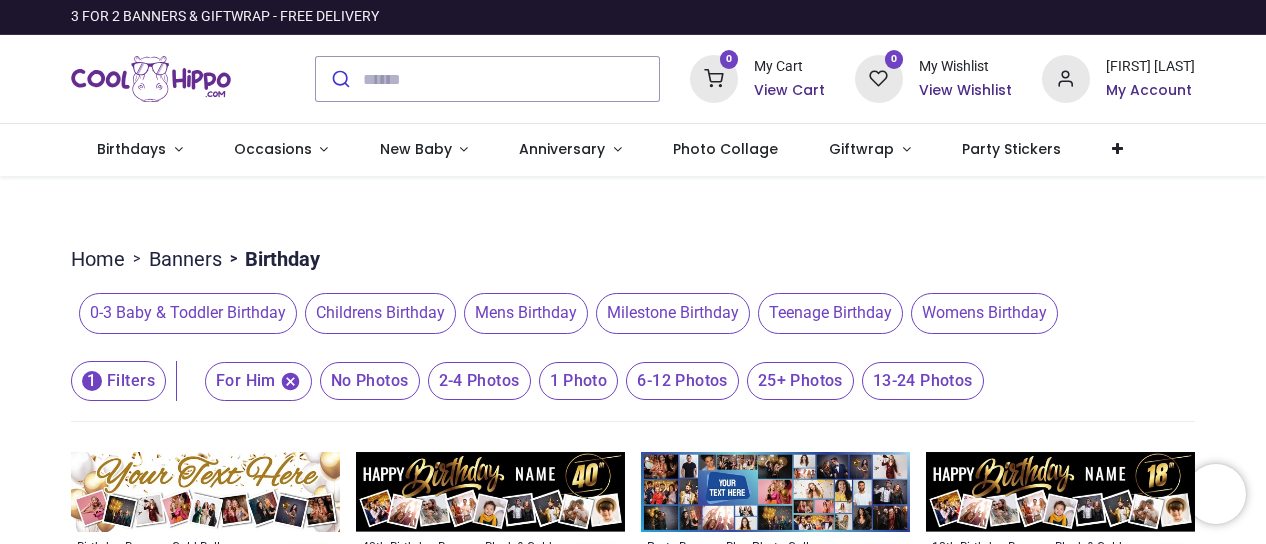 click on "13-24 Photos" at bounding box center [370, 381] 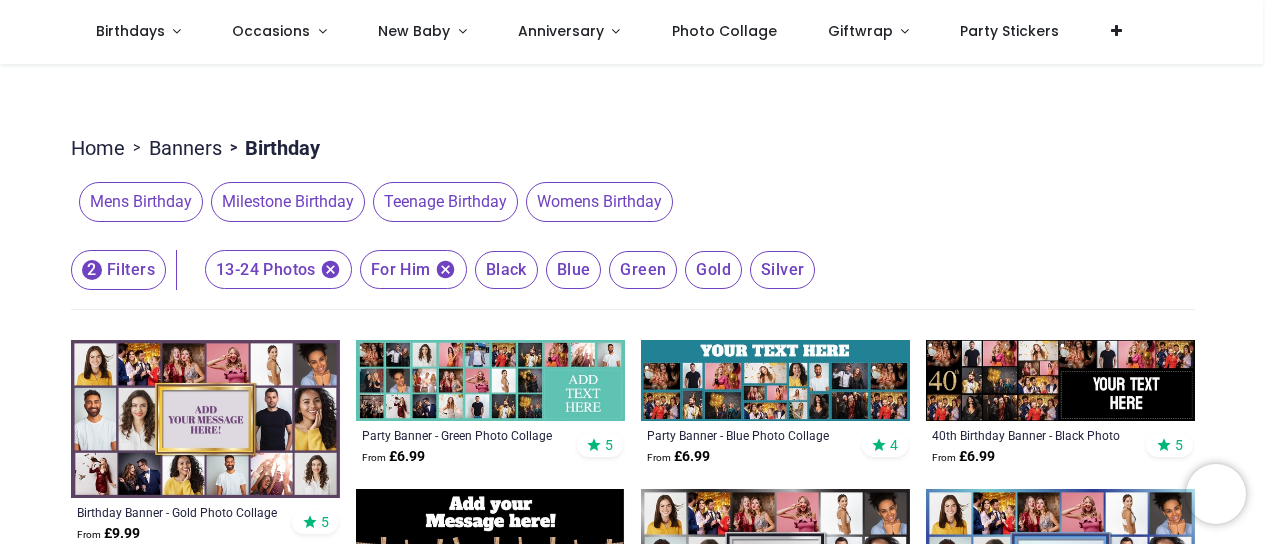 scroll, scrollTop: 200, scrollLeft: 0, axis: vertical 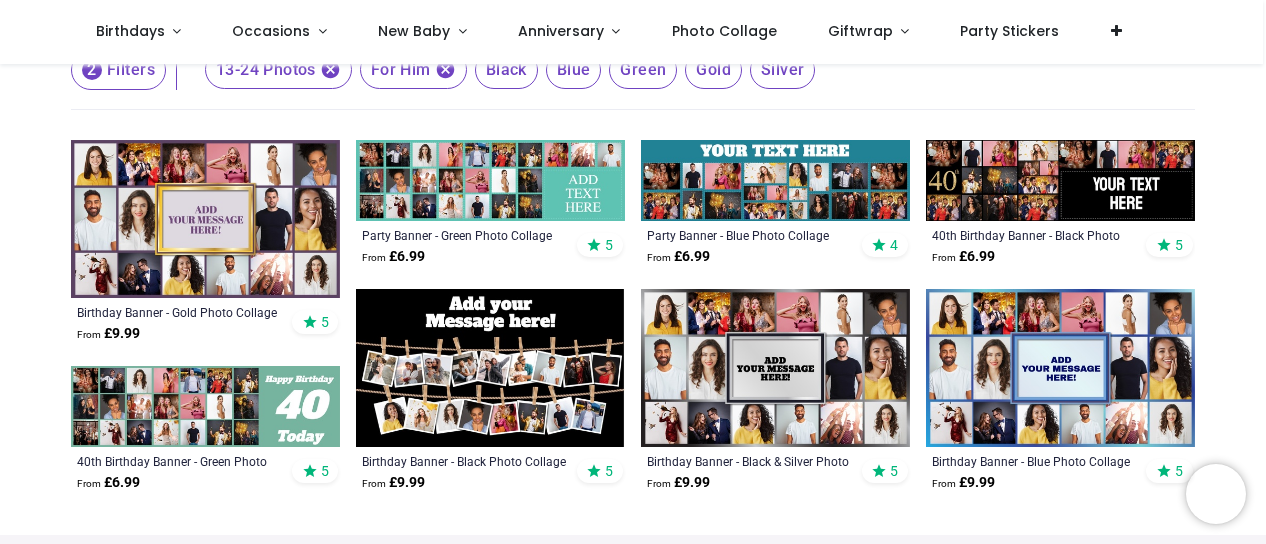 click at bounding box center [775, 368] 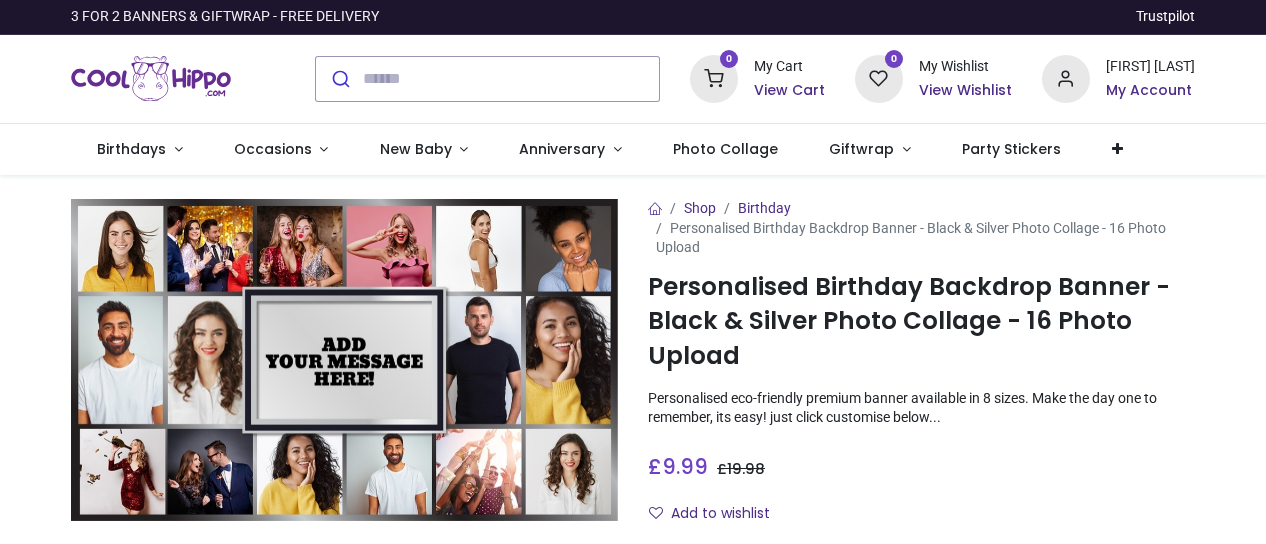 scroll, scrollTop: 0, scrollLeft: 0, axis: both 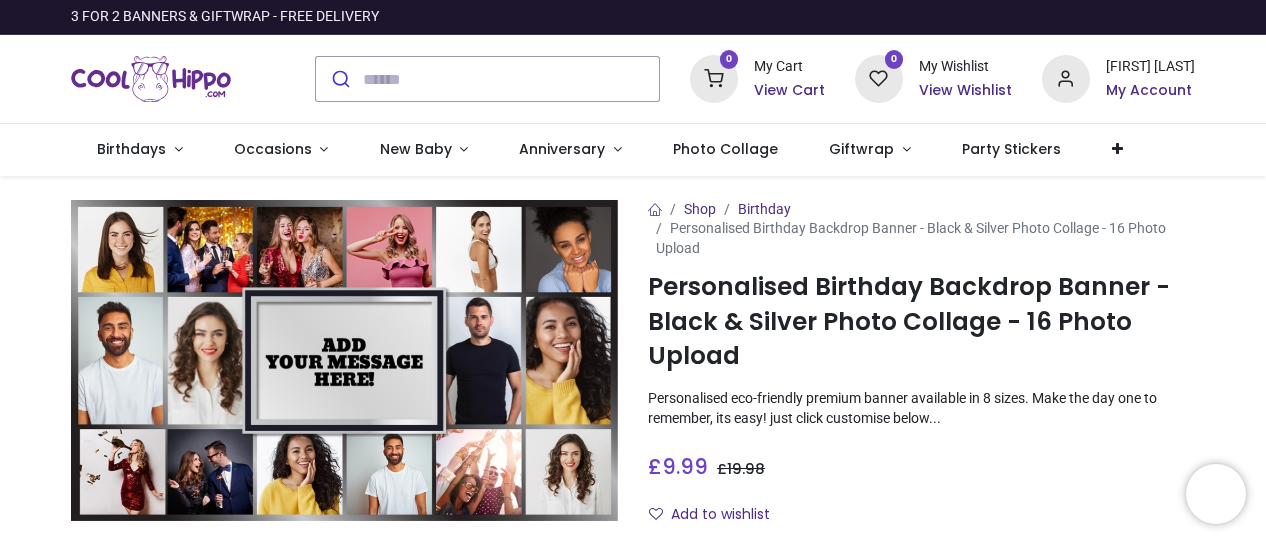 type on "**********" 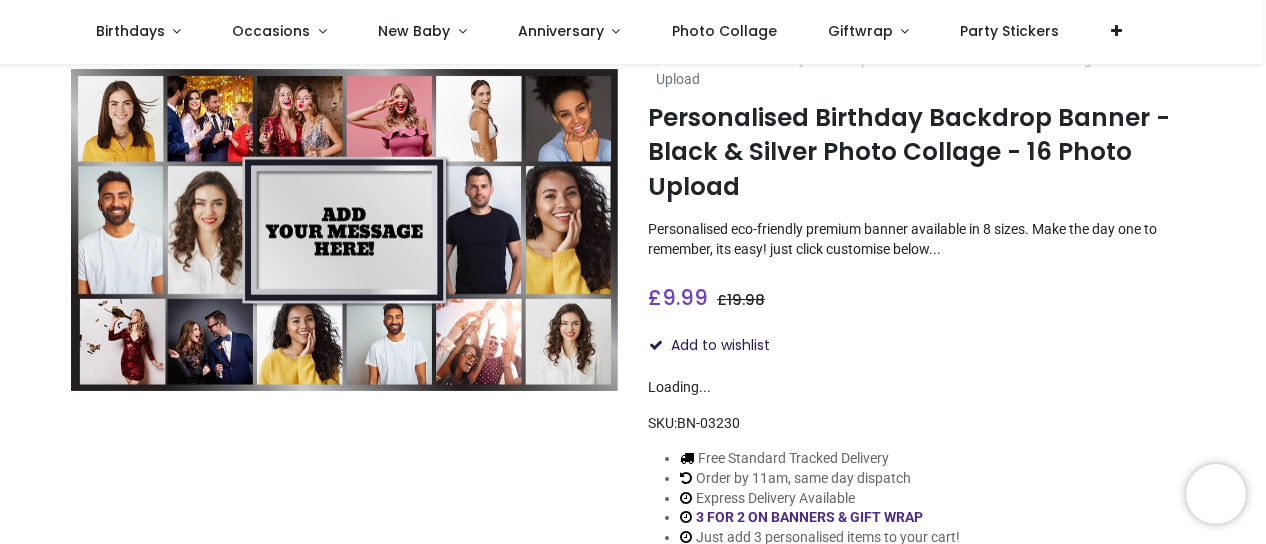 scroll, scrollTop: 200, scrollLeft: 0, axis: vertical 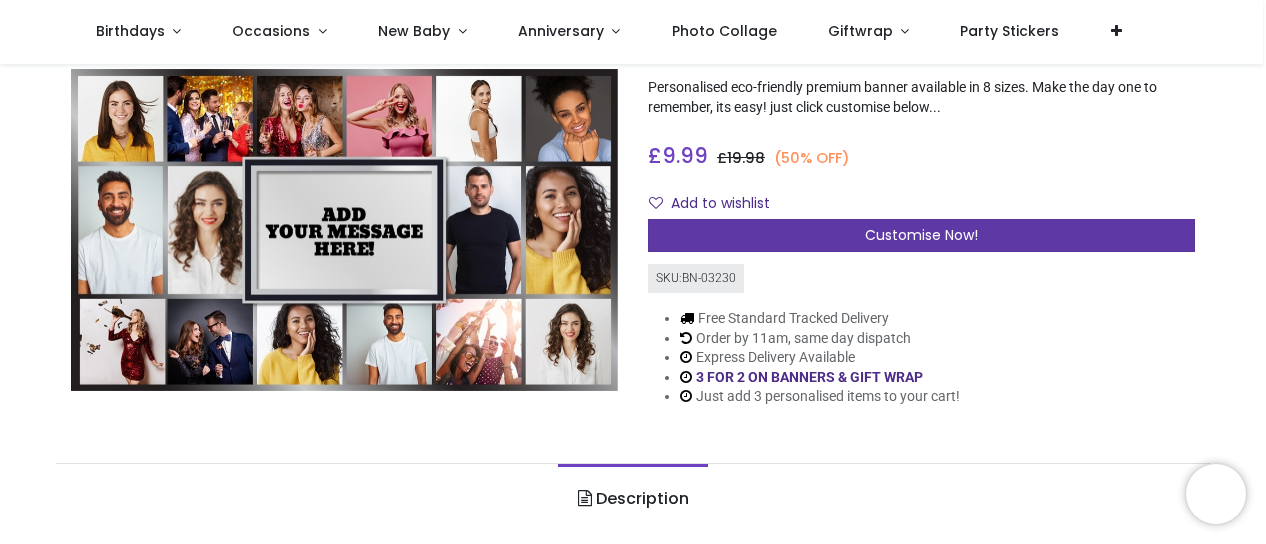 click on "Customise Now!" at bounding box center [921, 235] 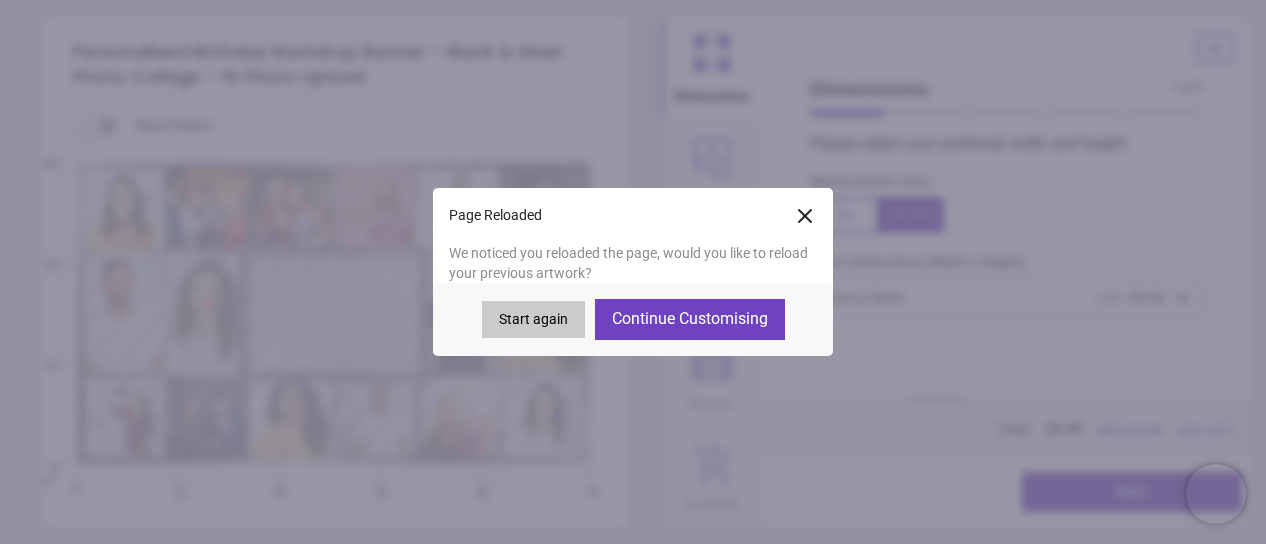 click on "Continue Customising" at bounding box center [690, 319] 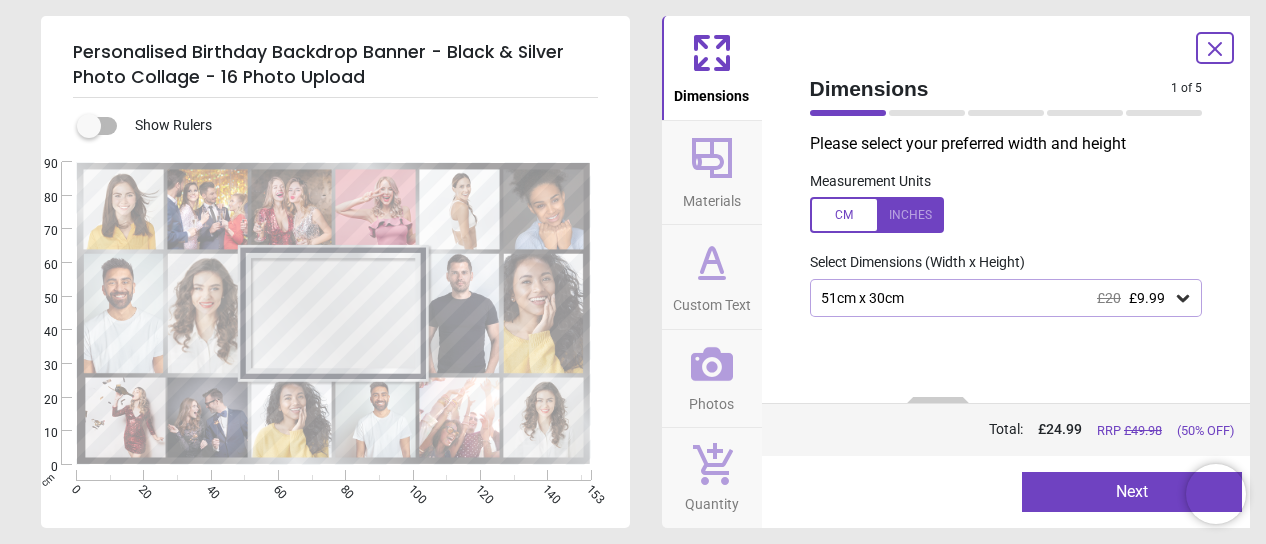type on "*****
****
*********" 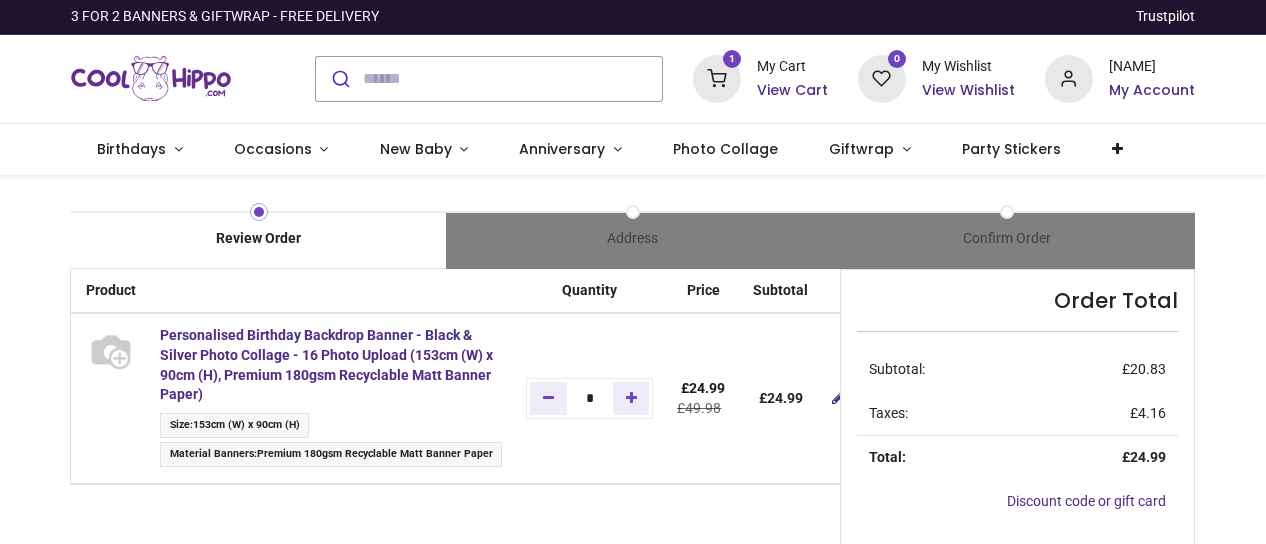 scroll, scrollTop: 0, scrollLeft: 0, axis: both 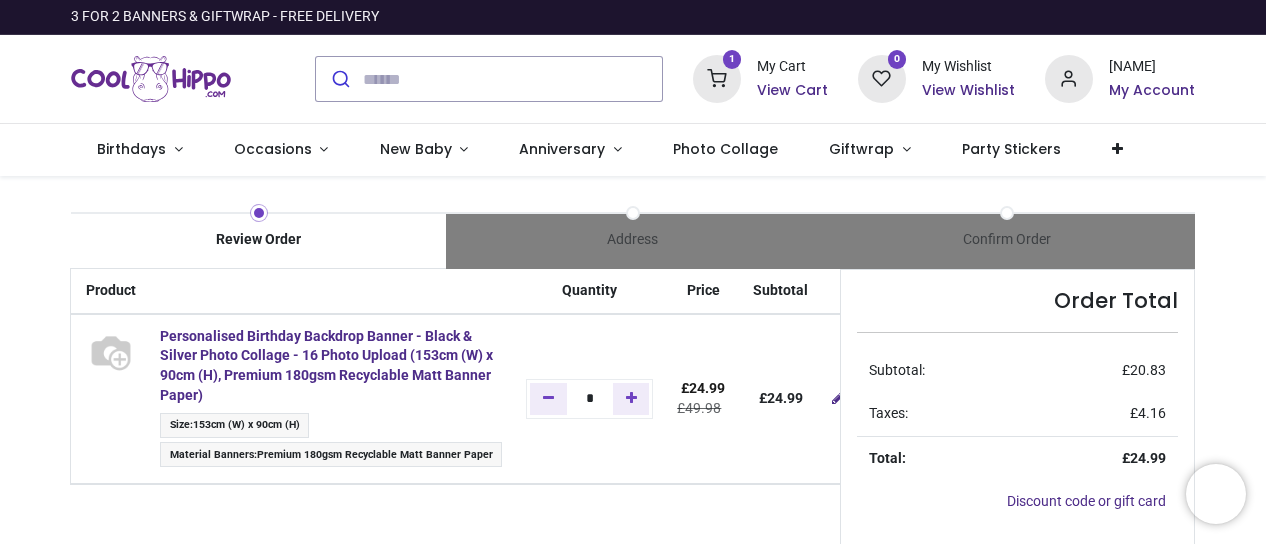 type on "**********" 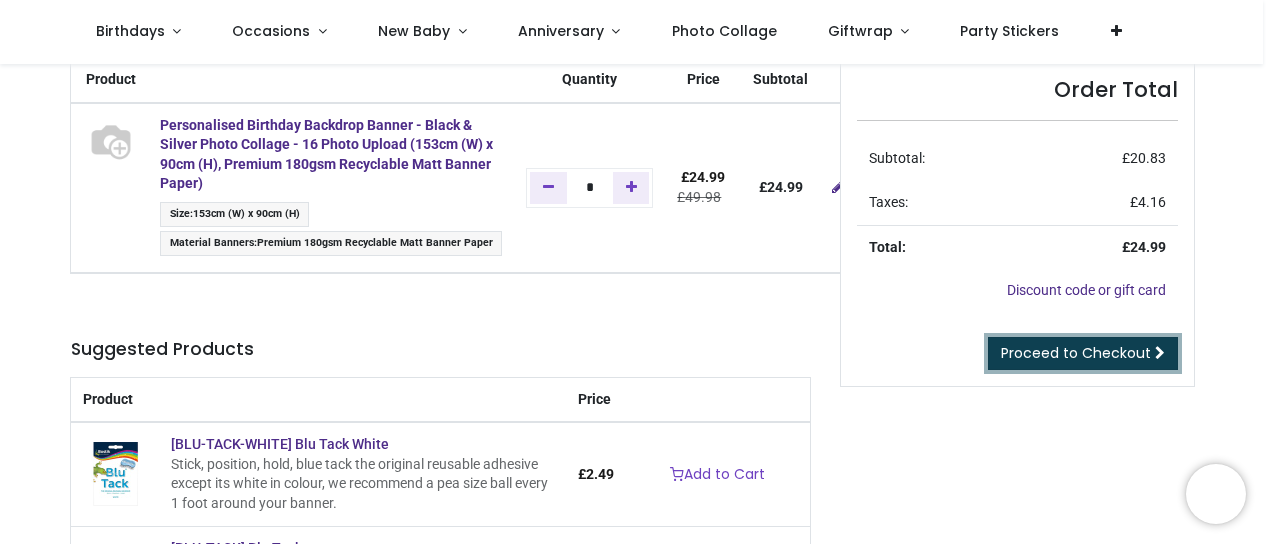 click on "Proceed to Checkout" at bounding box center (1076, 353) 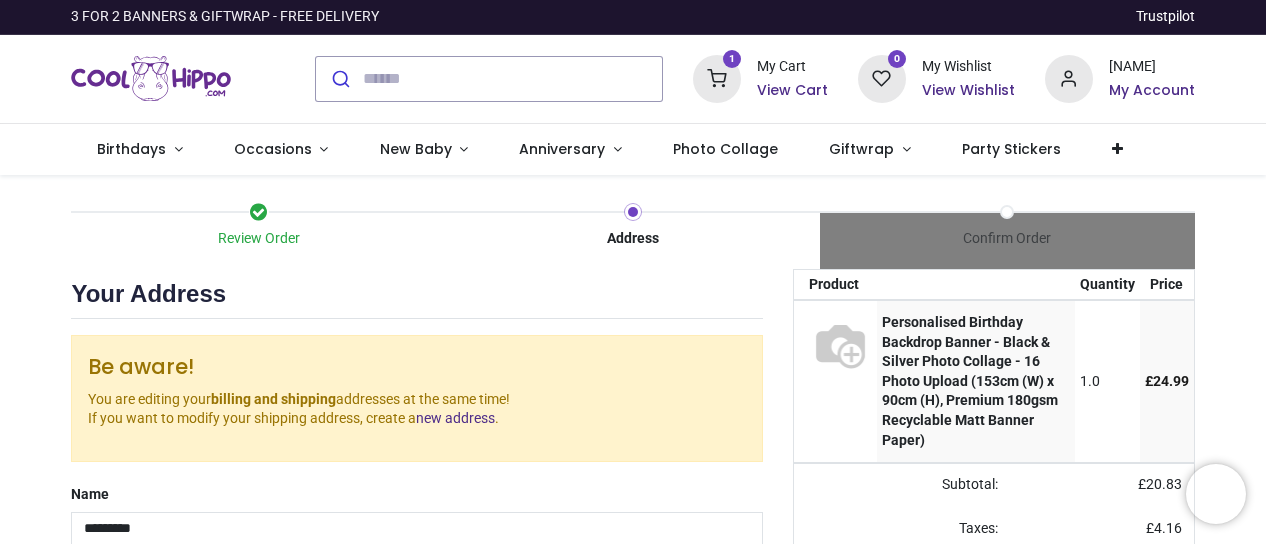 scroll, scrollTop: 0, scrollLeft: 0, axis: both 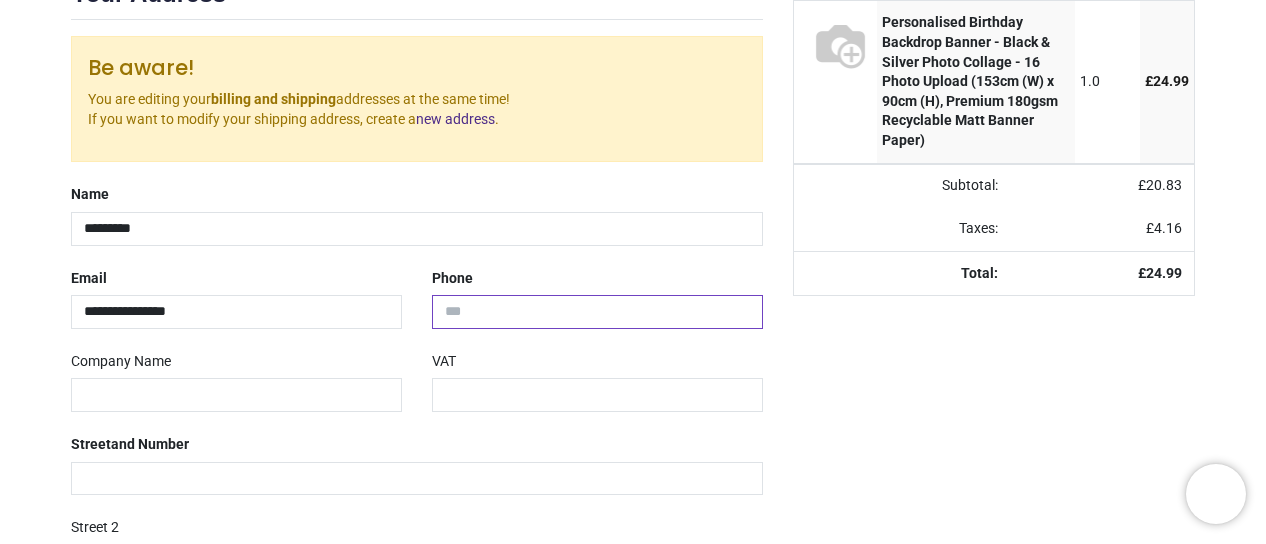 click at bounding box center [597, 312] 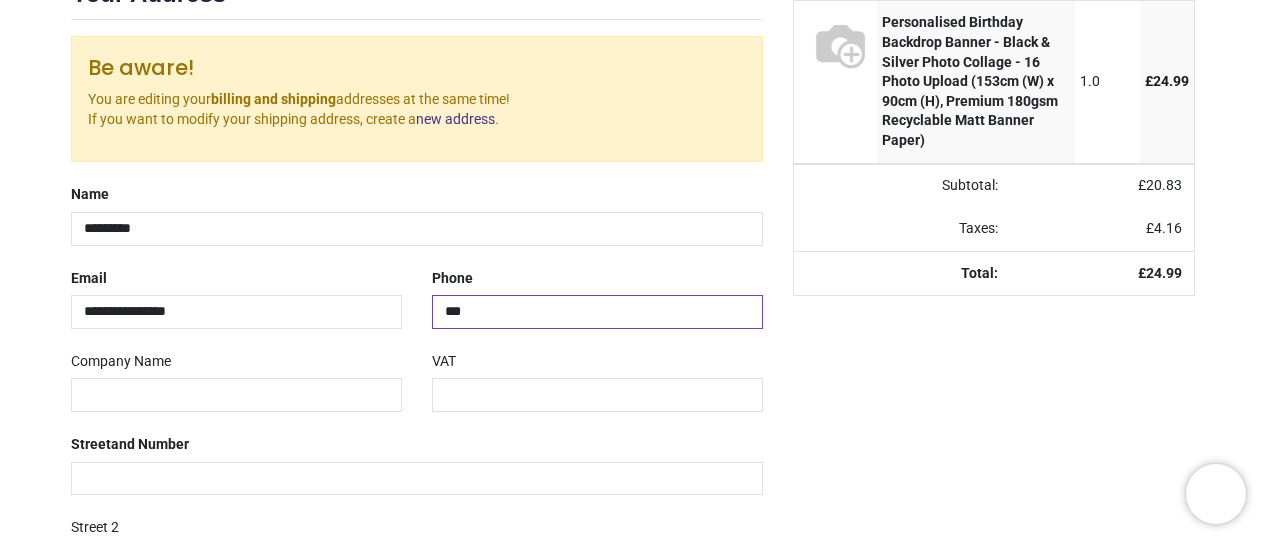 type on "**********" 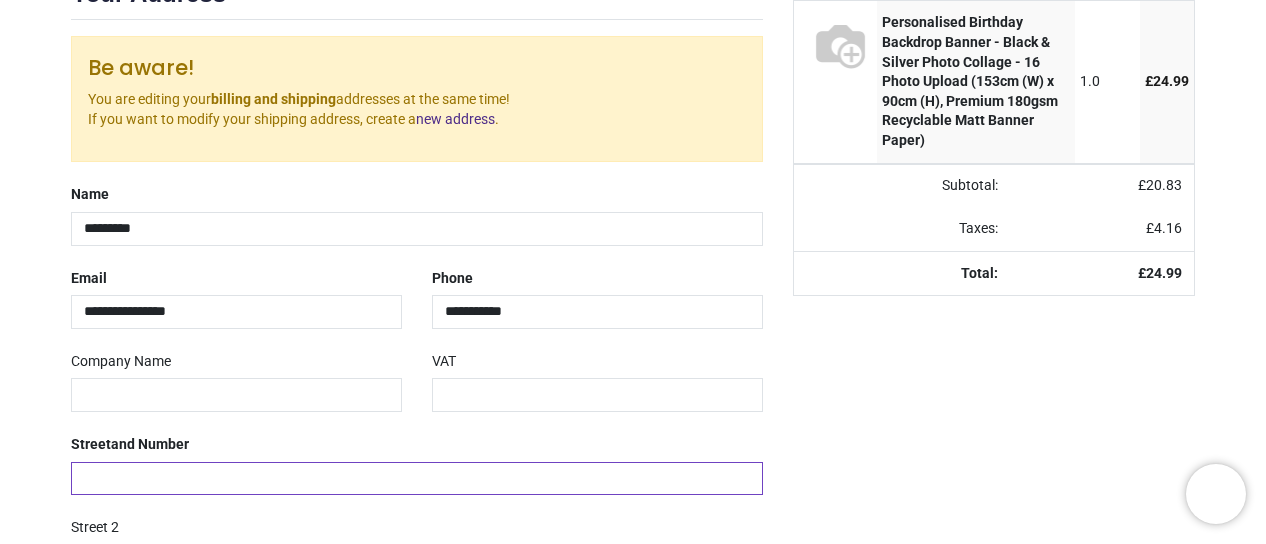 type on "**********" 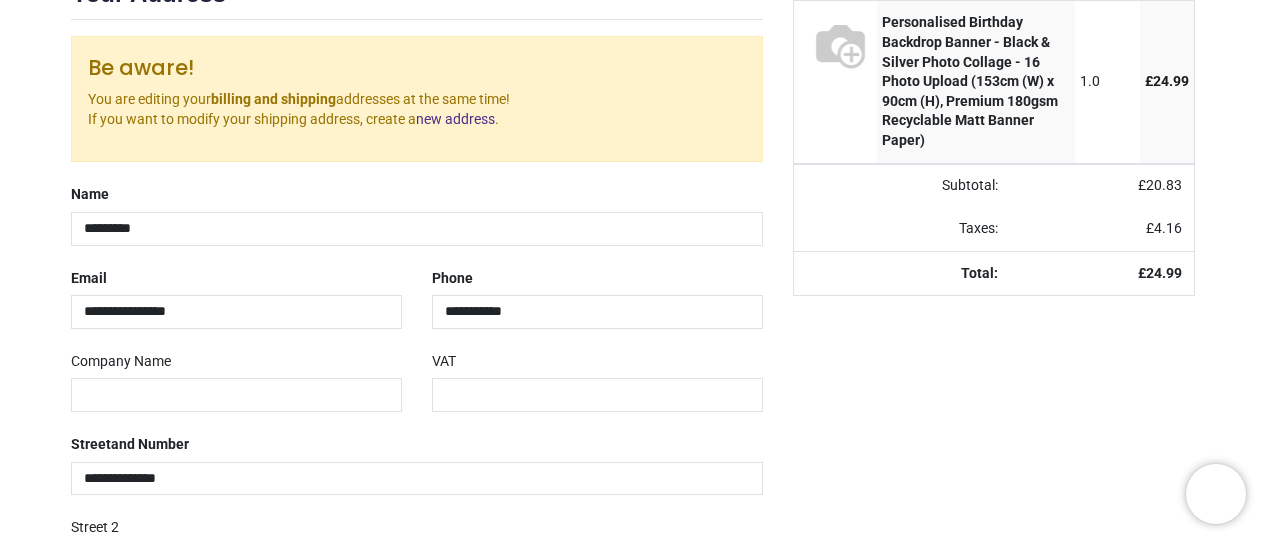 type on "*******" 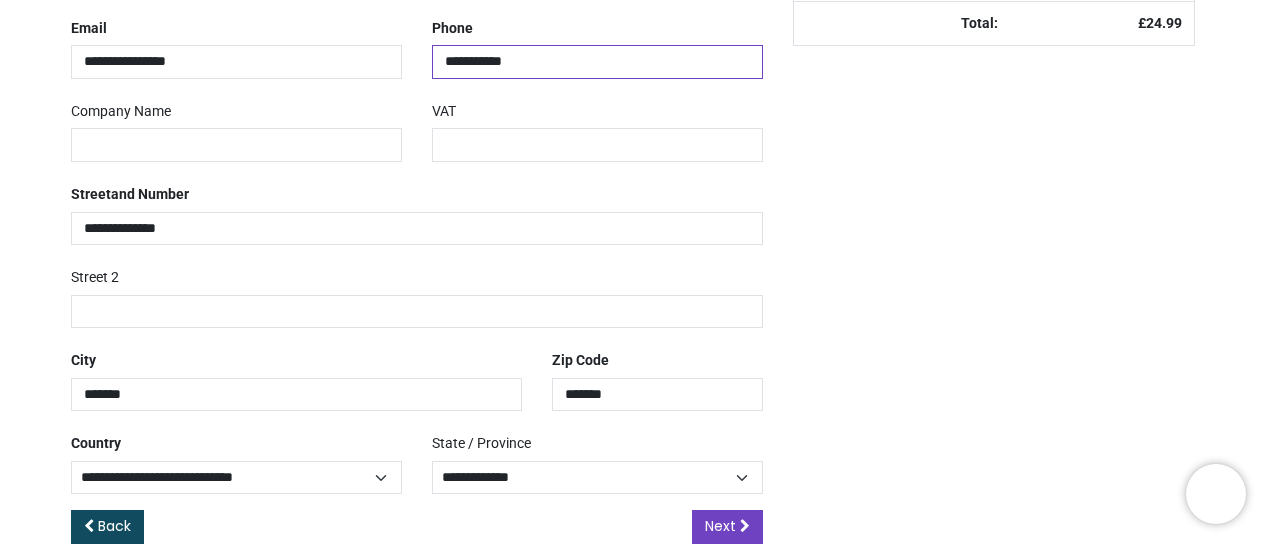 scroll, scrollTop: 583, scrollLeft: 0, axis: vertical 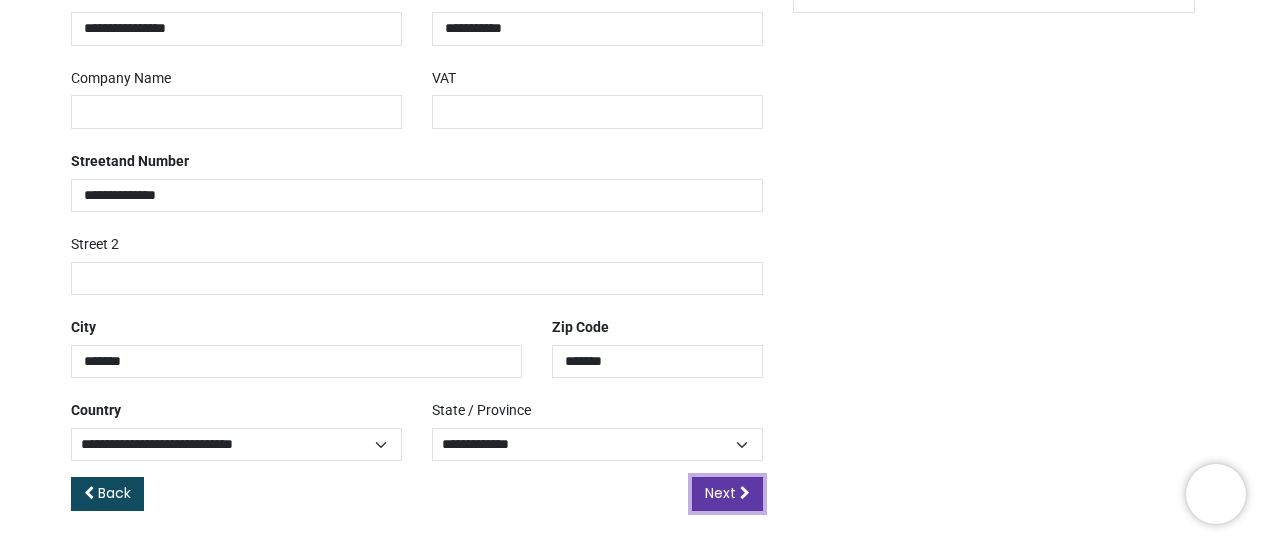 click on "Next" at bounding box center [727, 494] 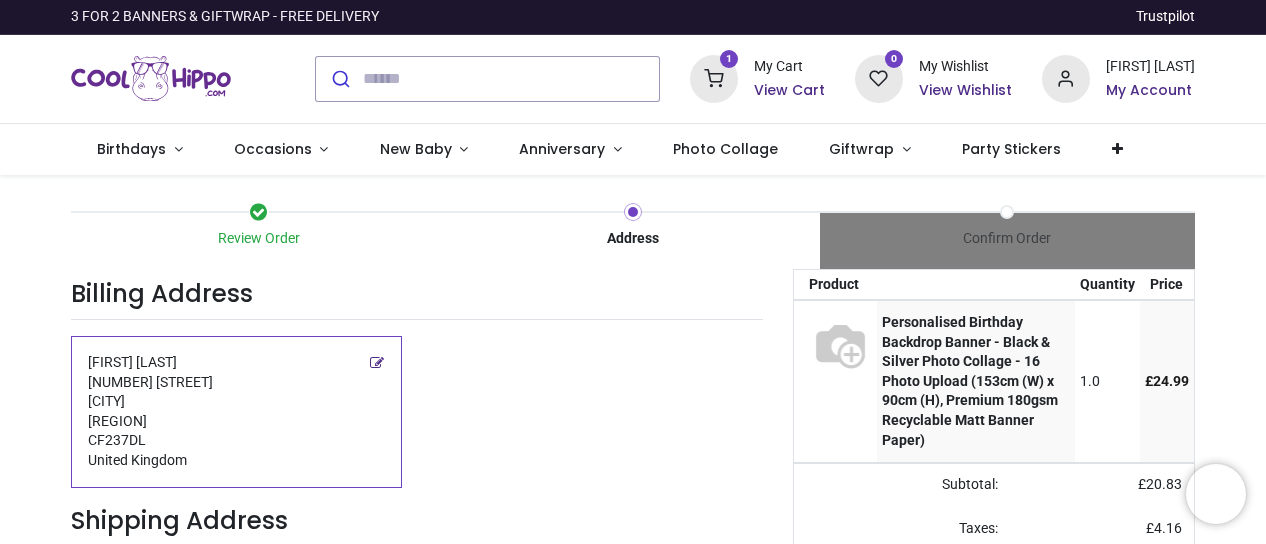 scroll, scrollTop: 0, scrollLeft: 0, axis: both 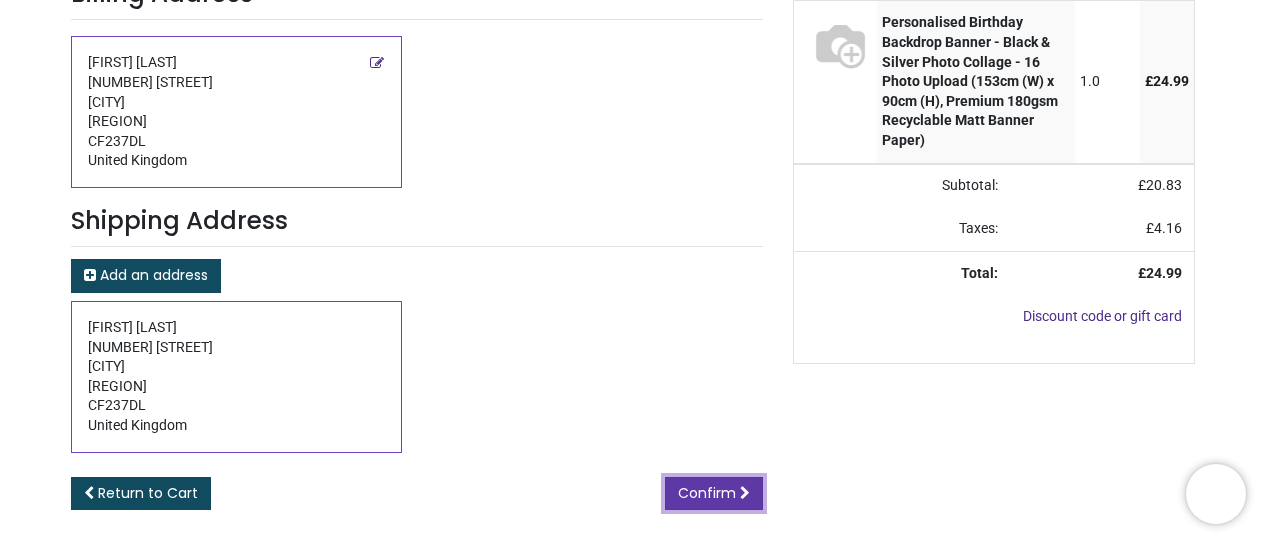 click on "Confirm" at bounding box center (707, 493) 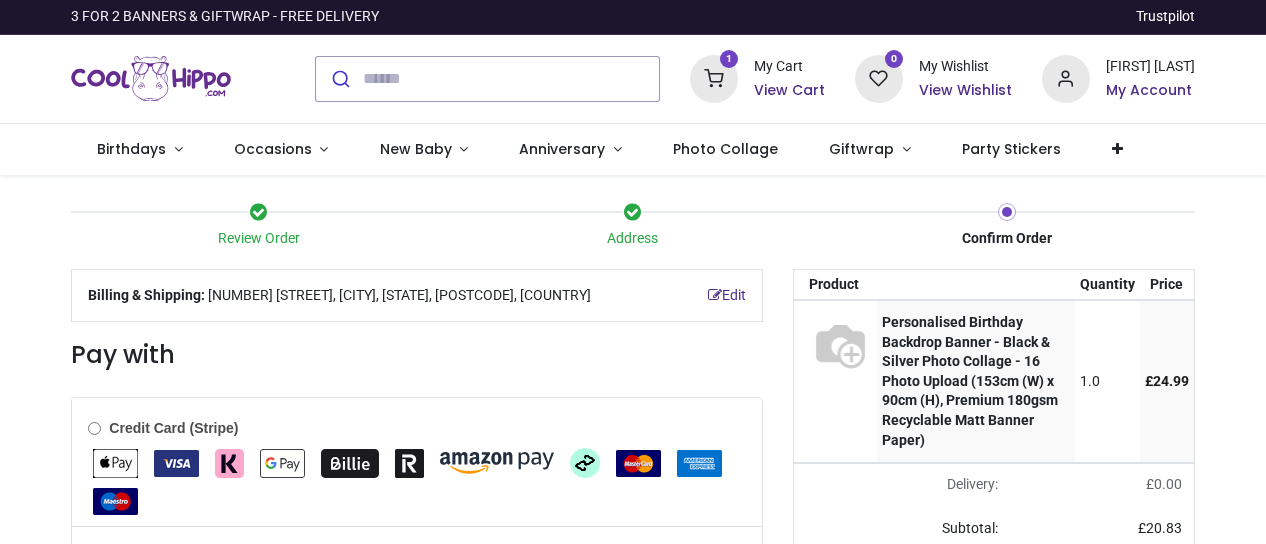 scroll, scrollTop: 0, scrollLeft: 0, axis: both 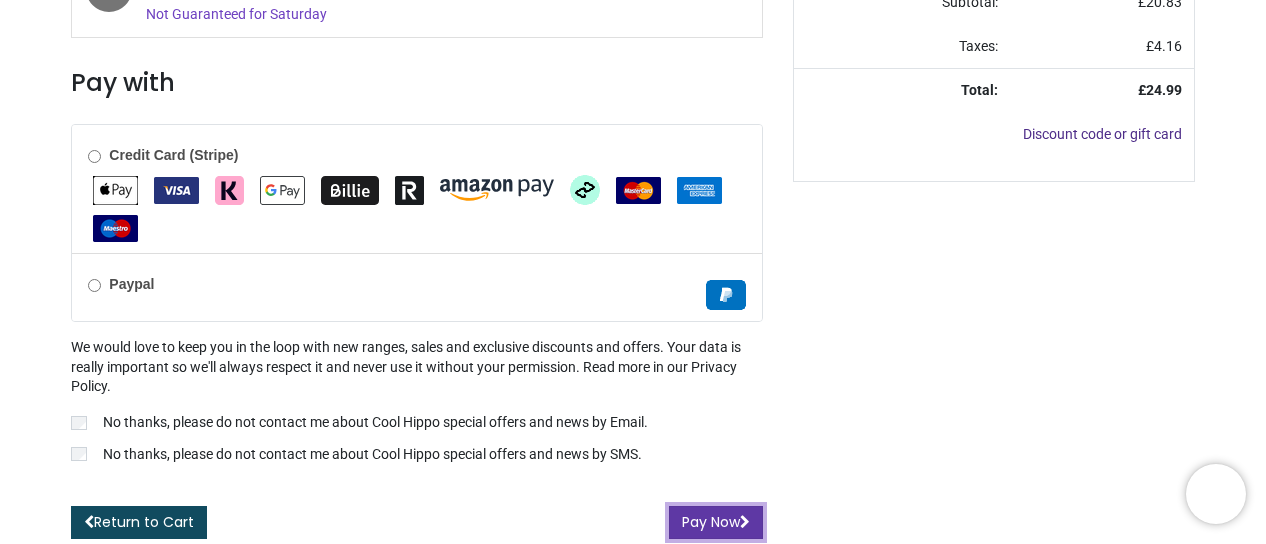 click on "Pay Now" at bounding box center (716, 523) 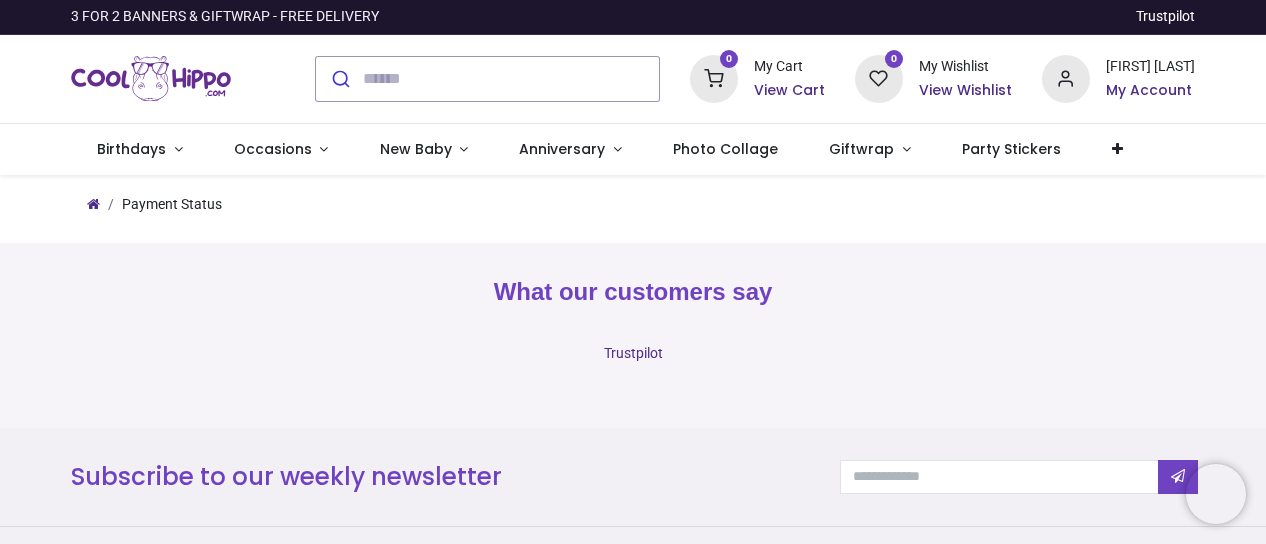 scroll, scrollTop: 0, scrollLeft: 0, axis: both 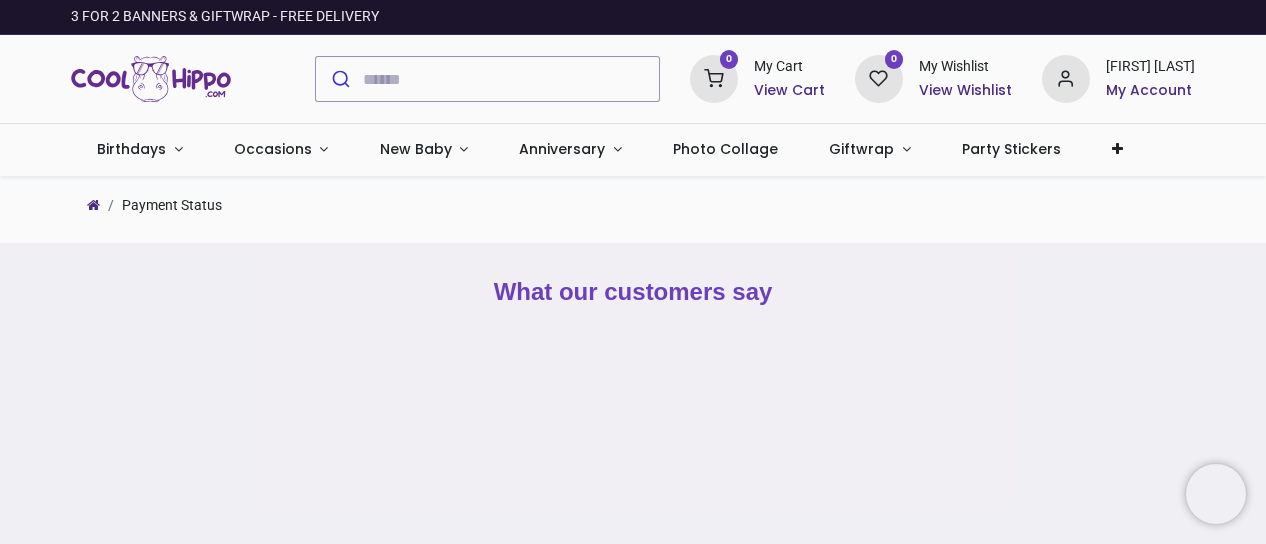 type on "**********" 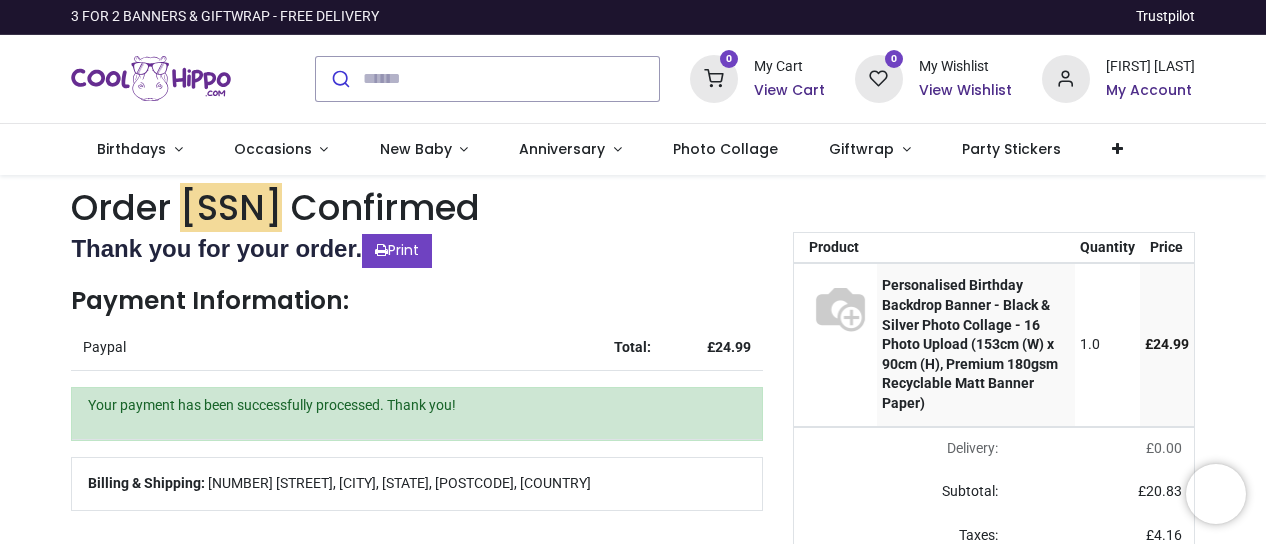 scroll, scrollTop: 0, scrollLeft: 0, axis: both 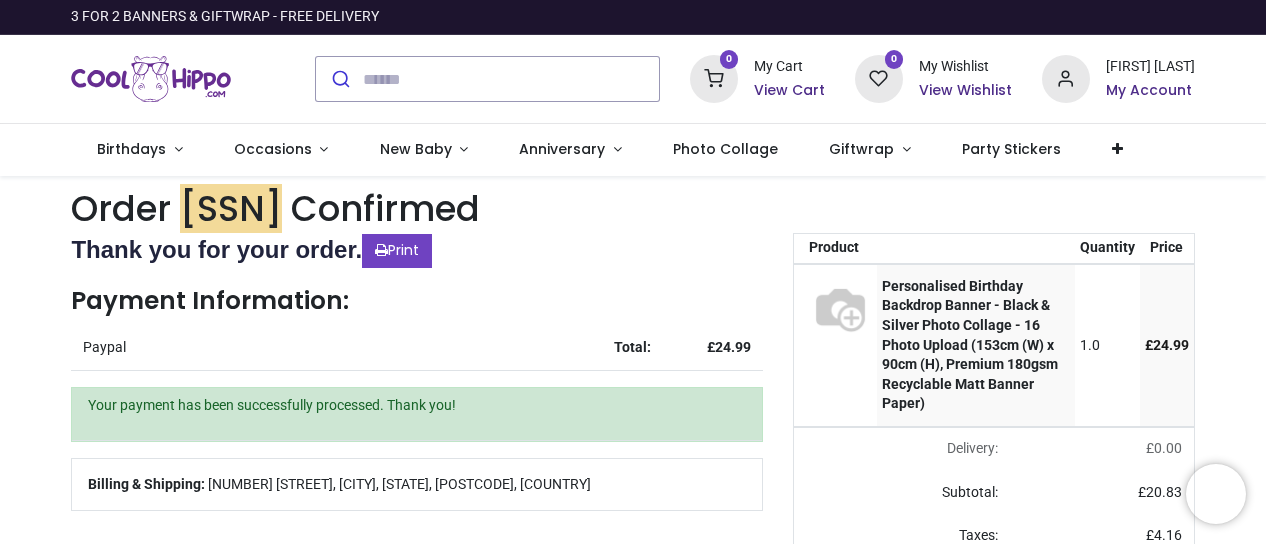 type on "**********" 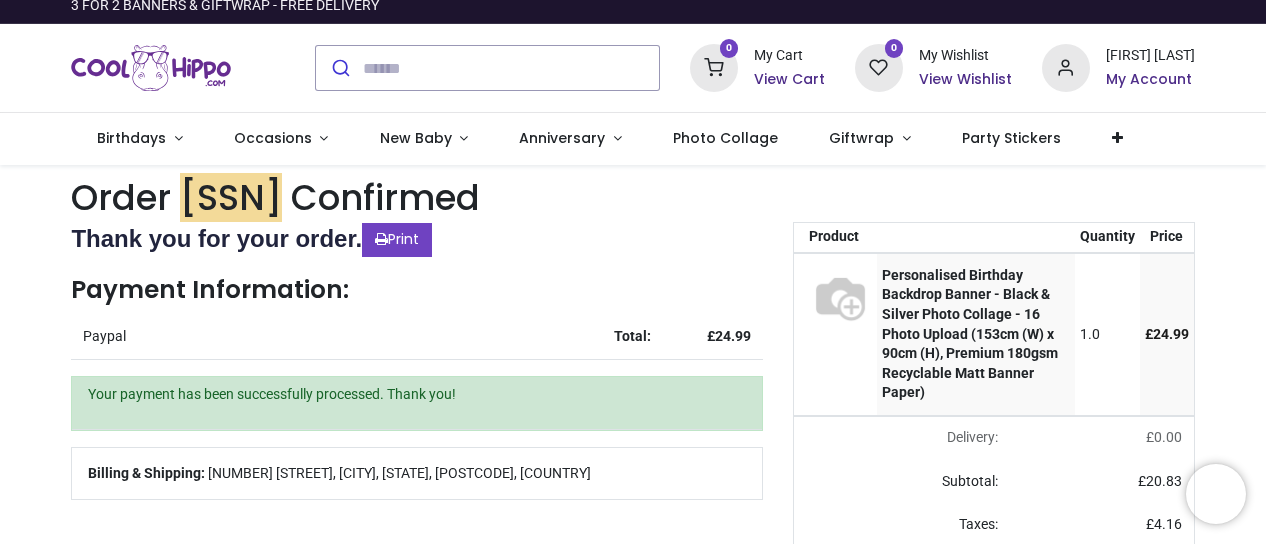 scroll, scrollTop: 0, scrollLeft: 0, axis: both 